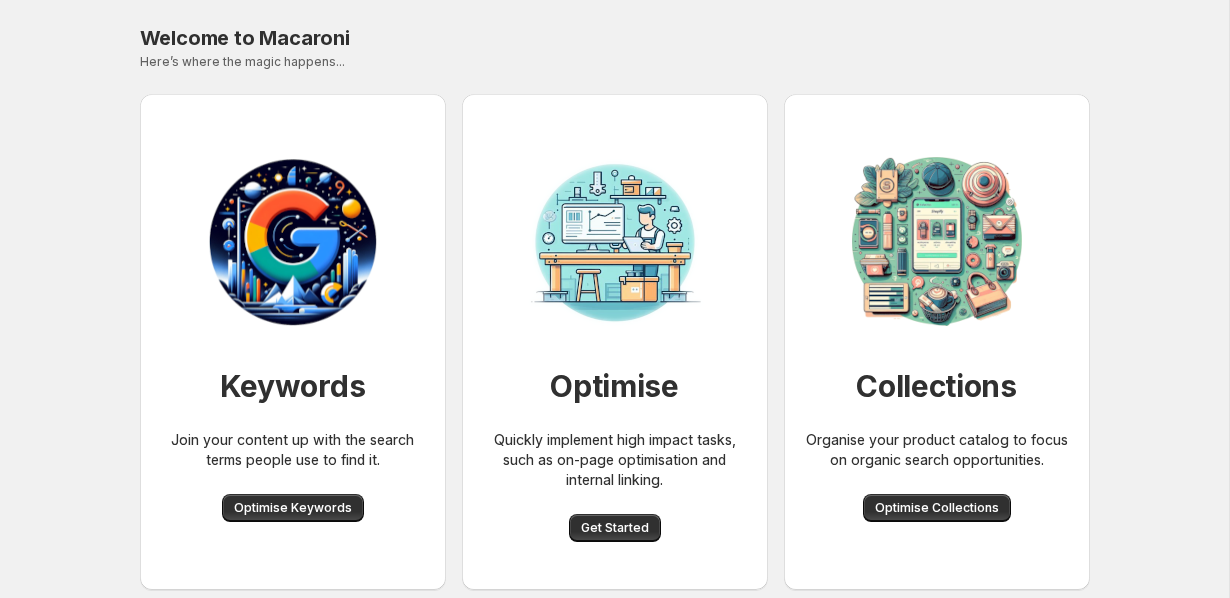 scroll, scrollTop: 119, scrollLeft: 0, axis: vertical 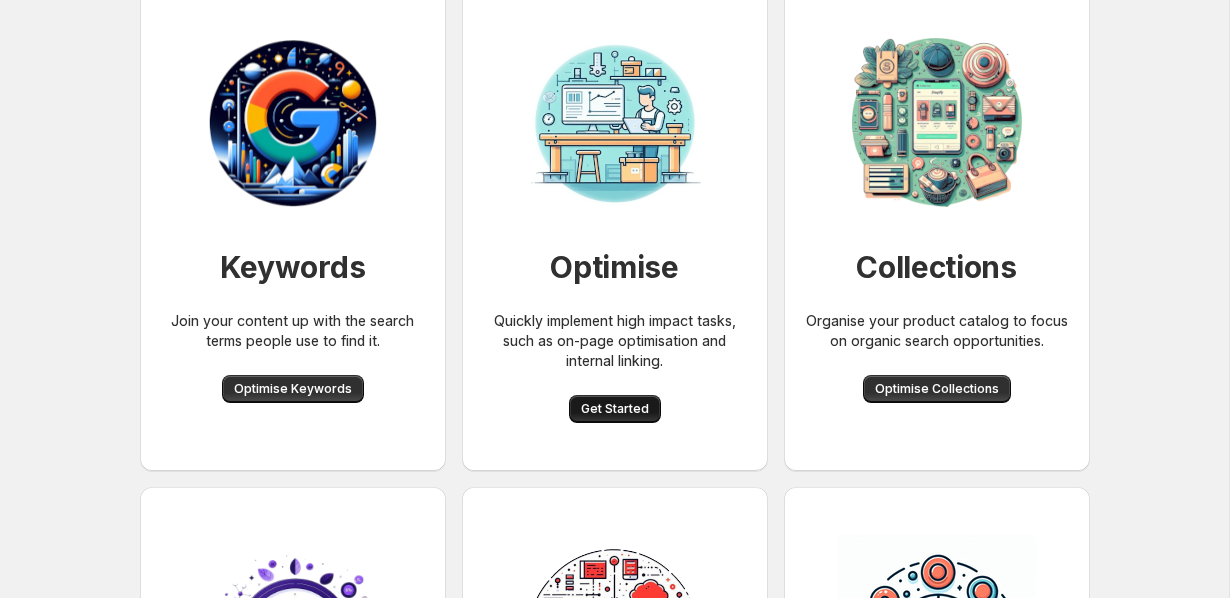 click on "Get Started" at bounding box center [615, 409] 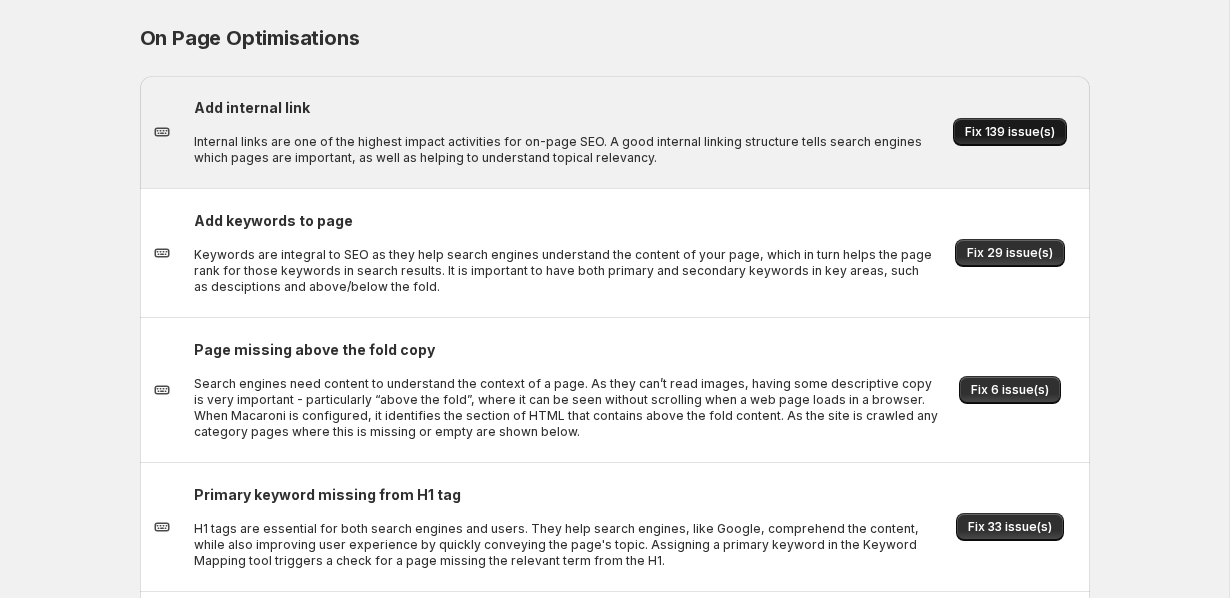 click on "Fix 139 issue(s)" at bounding box center [1010, 132] 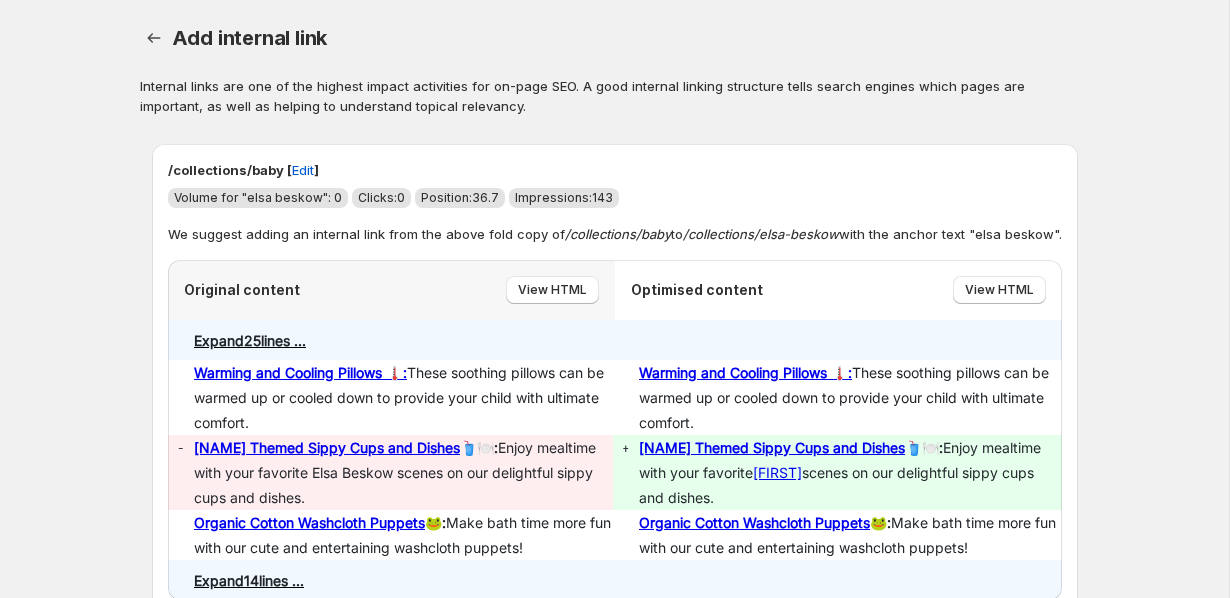 scroll, scrollTop: 227, scrollLeft: 0, axis: vertical 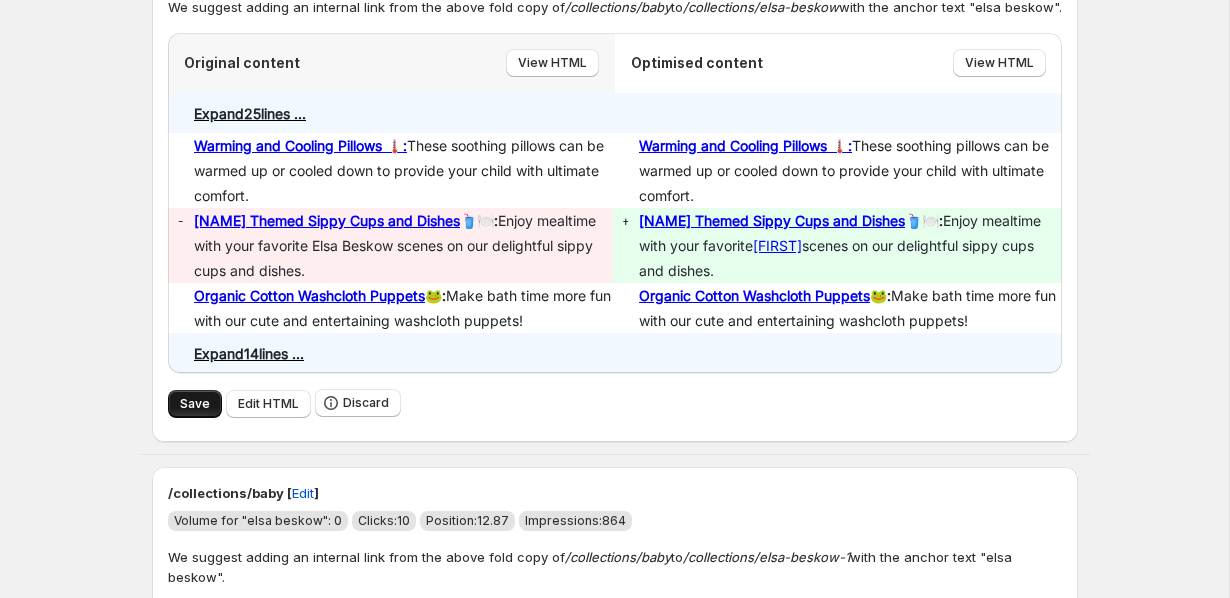 click on "Save" at bounding box center [195, 404] 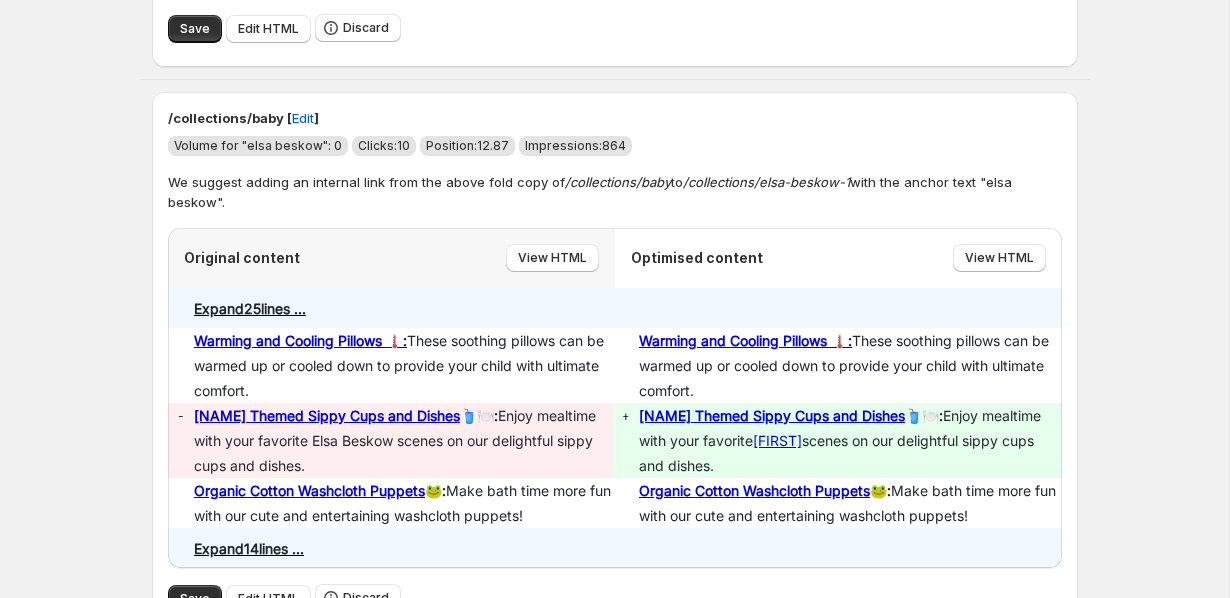 scroll, scrollTop: 826, scrollLeft: 0, axis: vertical 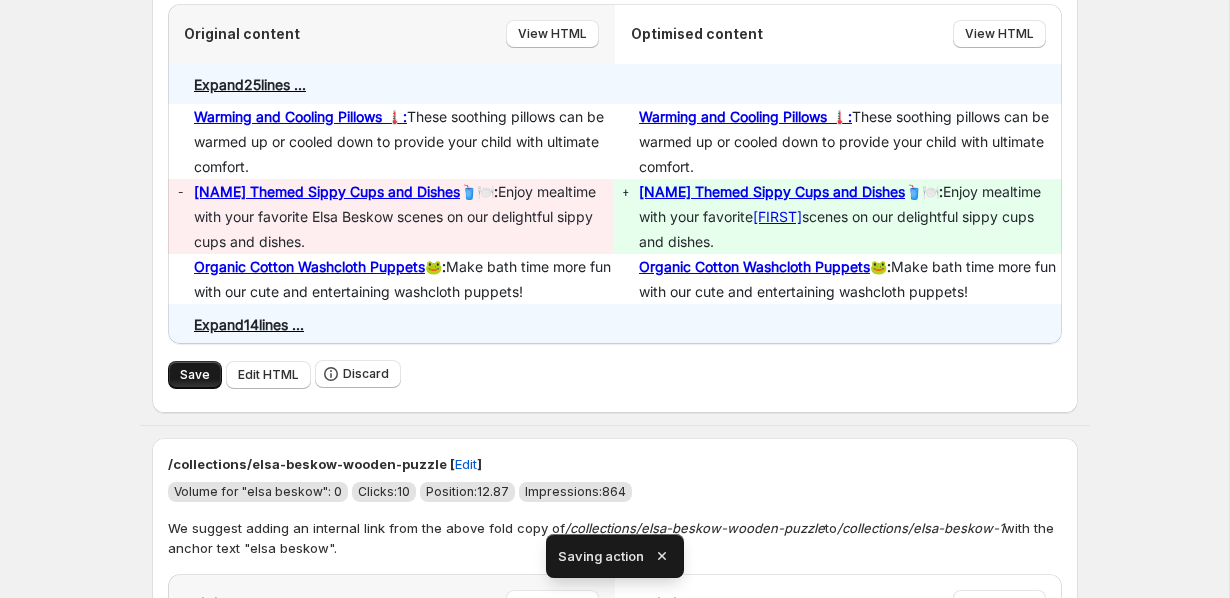 click on "Save" at bounding box center [195, 375] 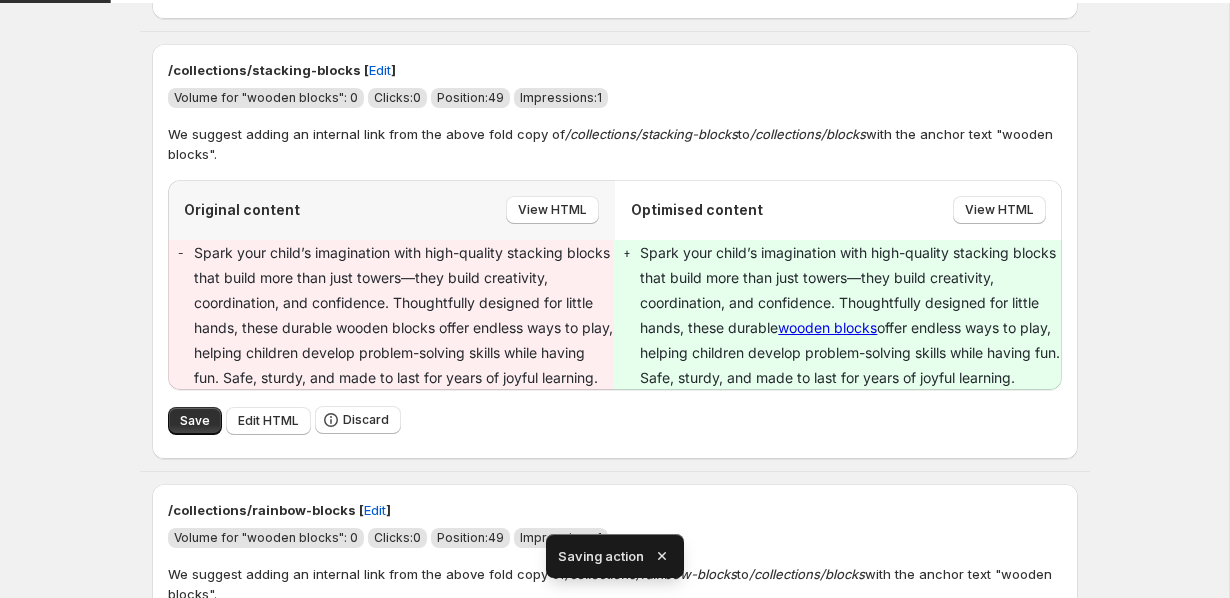 scroll, scrollTop: 790, scrollLeft: 0, axis: vertical 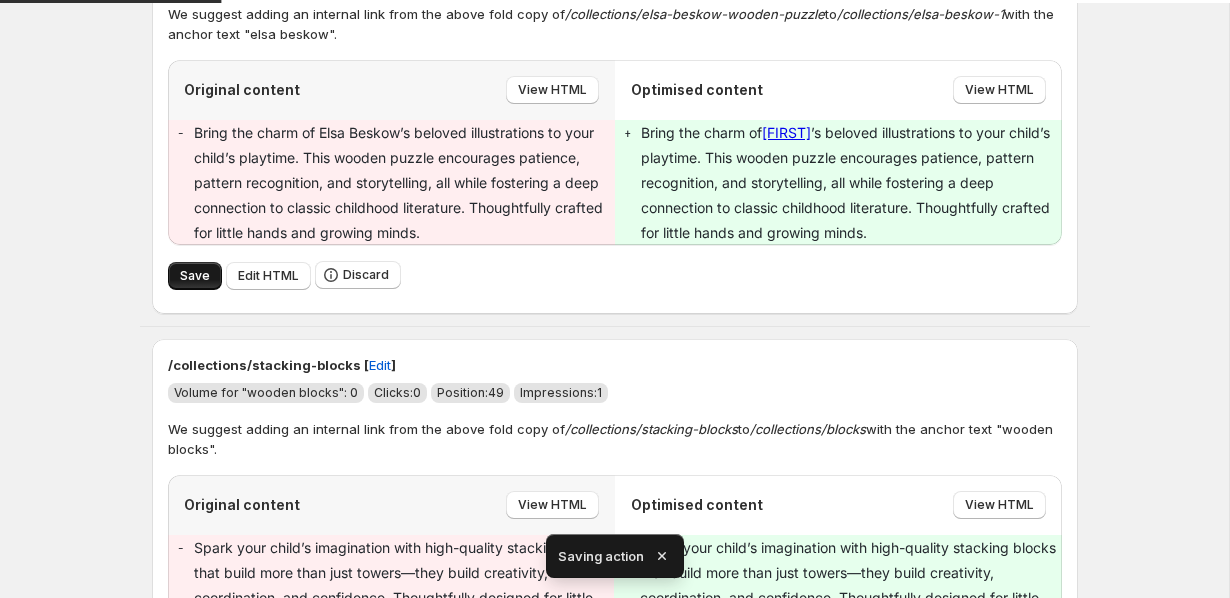 click on "Save" at bounding box center [195, 276] 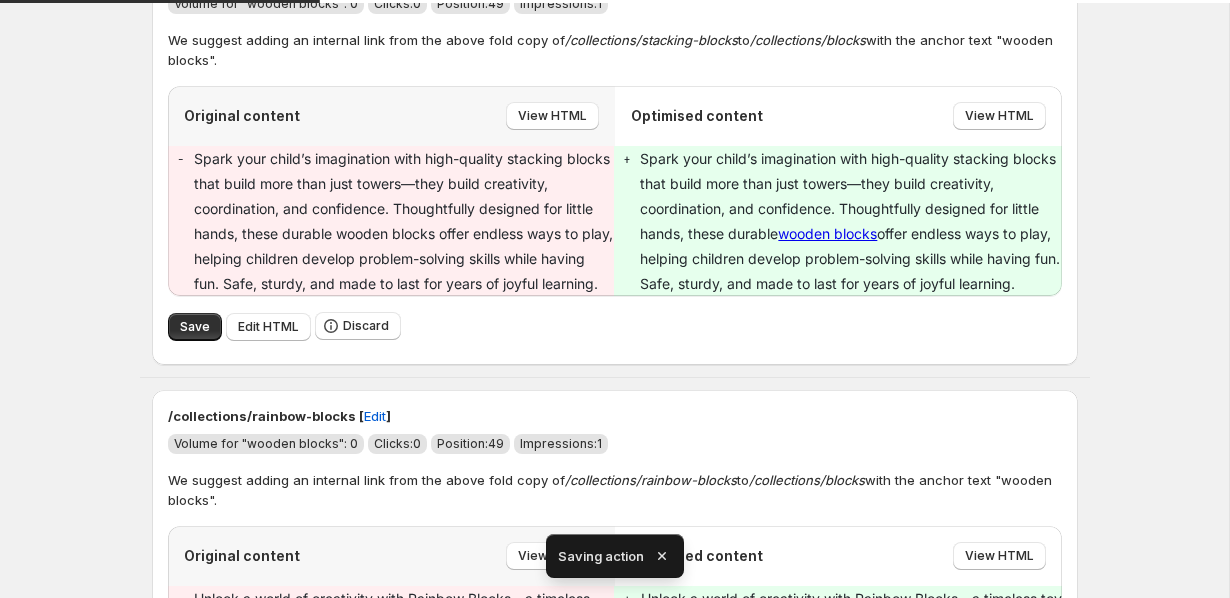 scroll, scrollTop: 902, scrollLeft: 0, axis: vertical 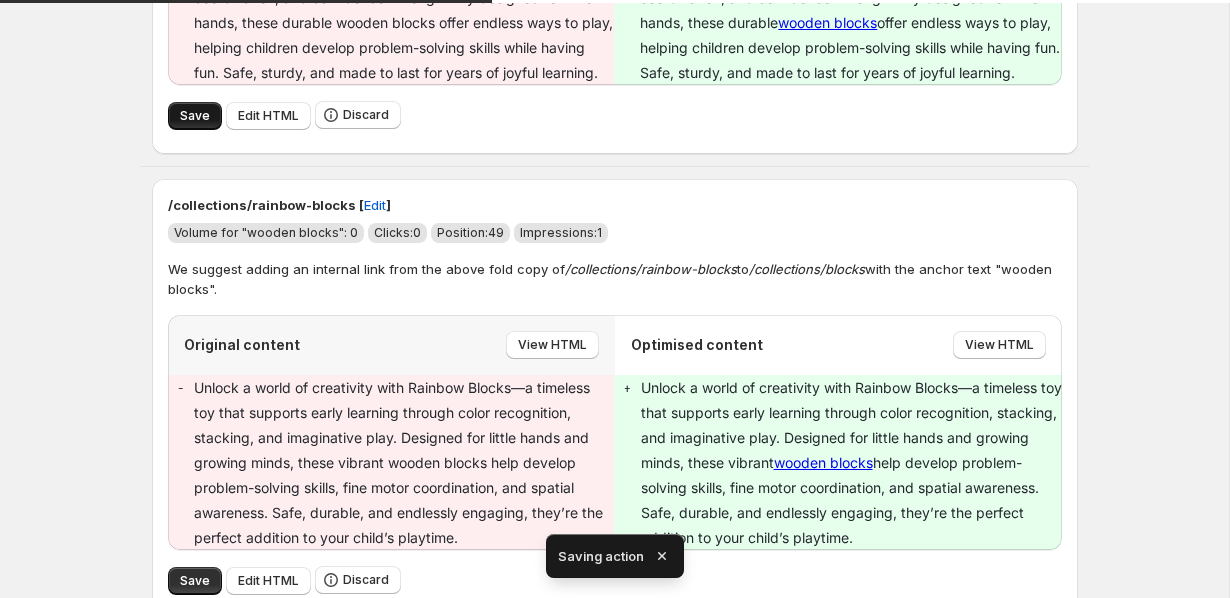click on "Save" at bounding box center [195, 116] 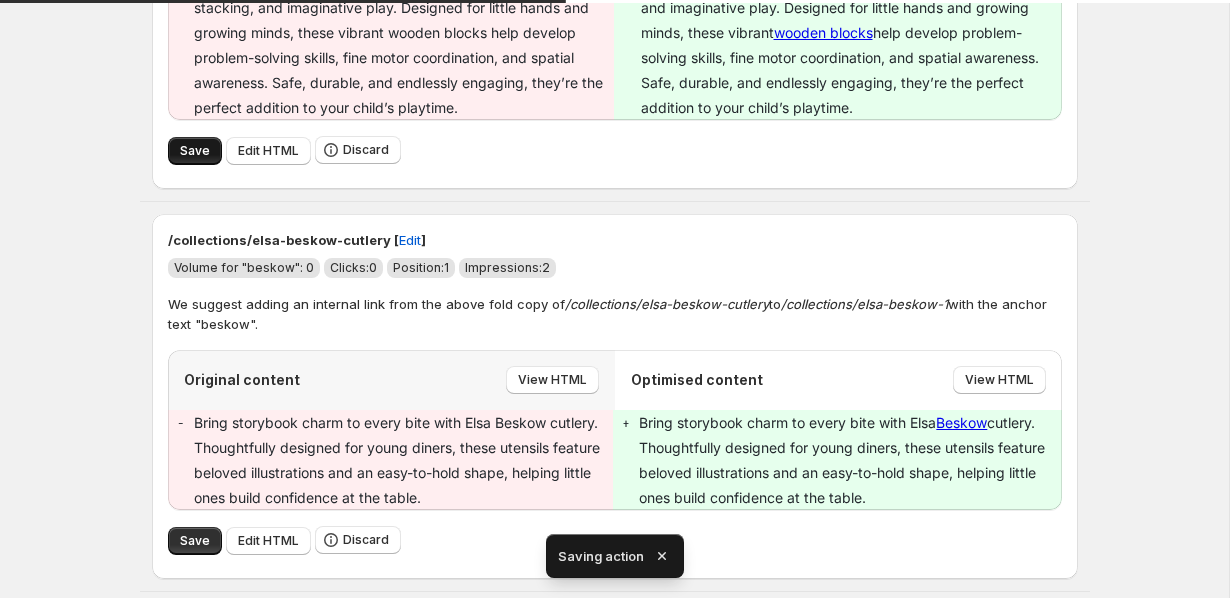 click on "Save" at bounding box center (195, 151) 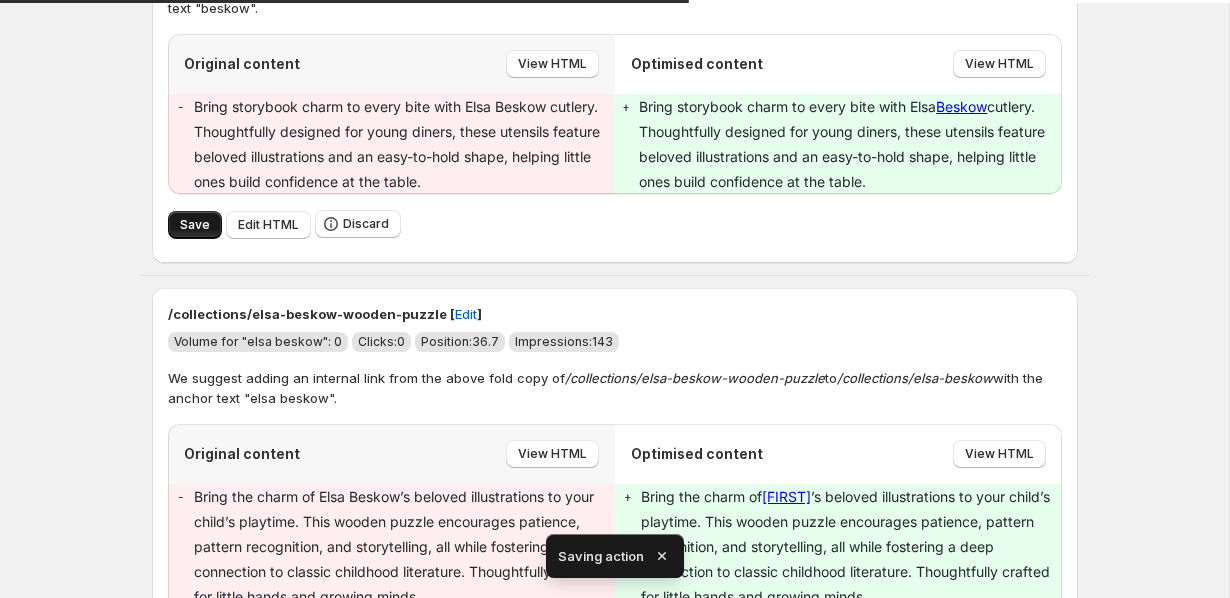 click on "Save" at bounding box center (195, 225) 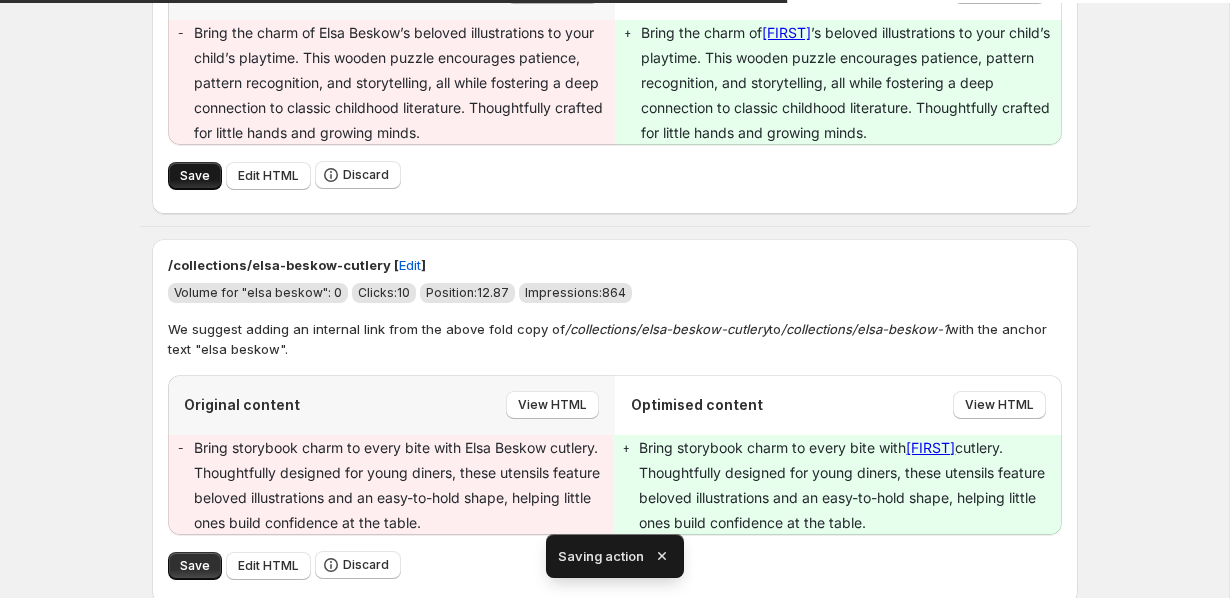 click on "Save" at bounding box center [195, 176] 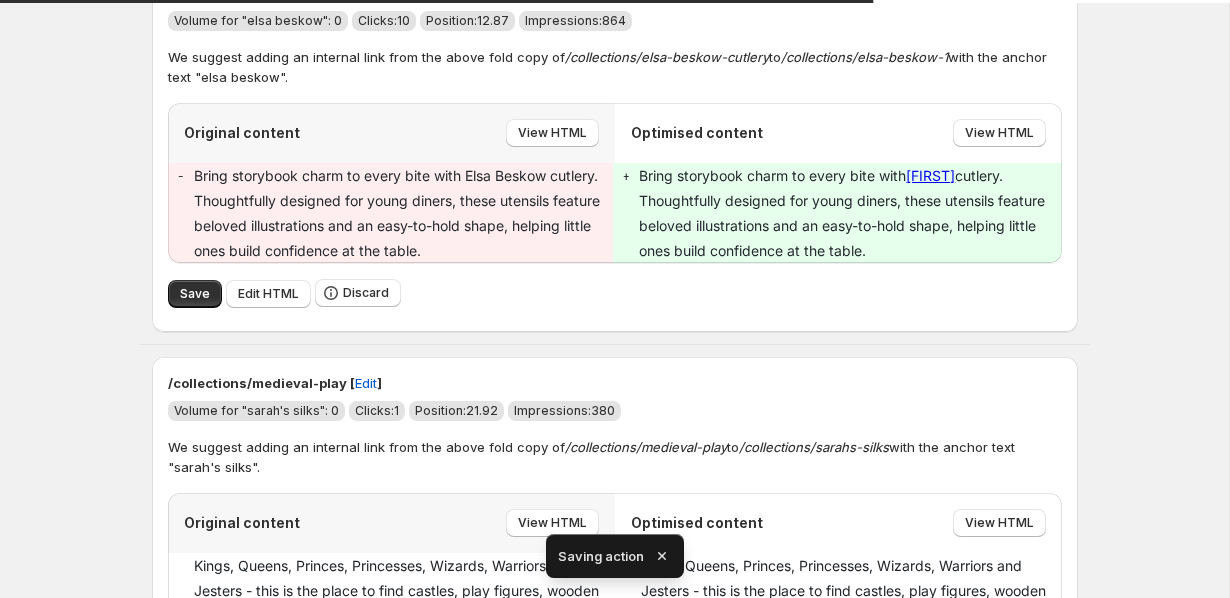 scroll, scrollTop: 781, scrollLeft: 0, axis: vertical 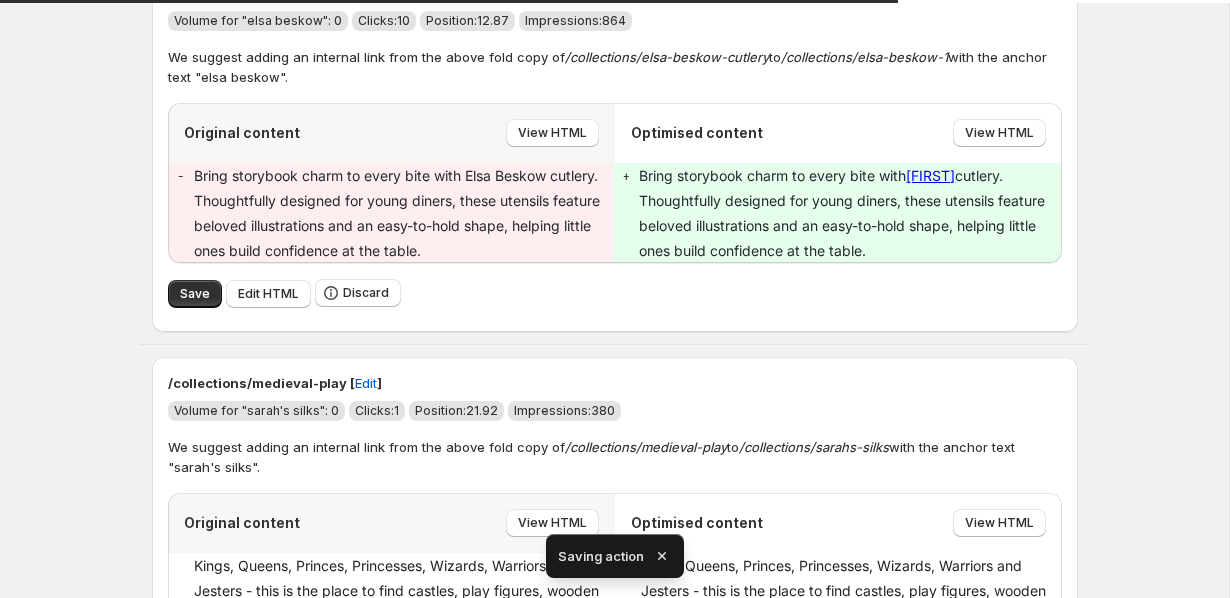 click on "Save Edit HTML Discard" at bounding box center (615, 293) 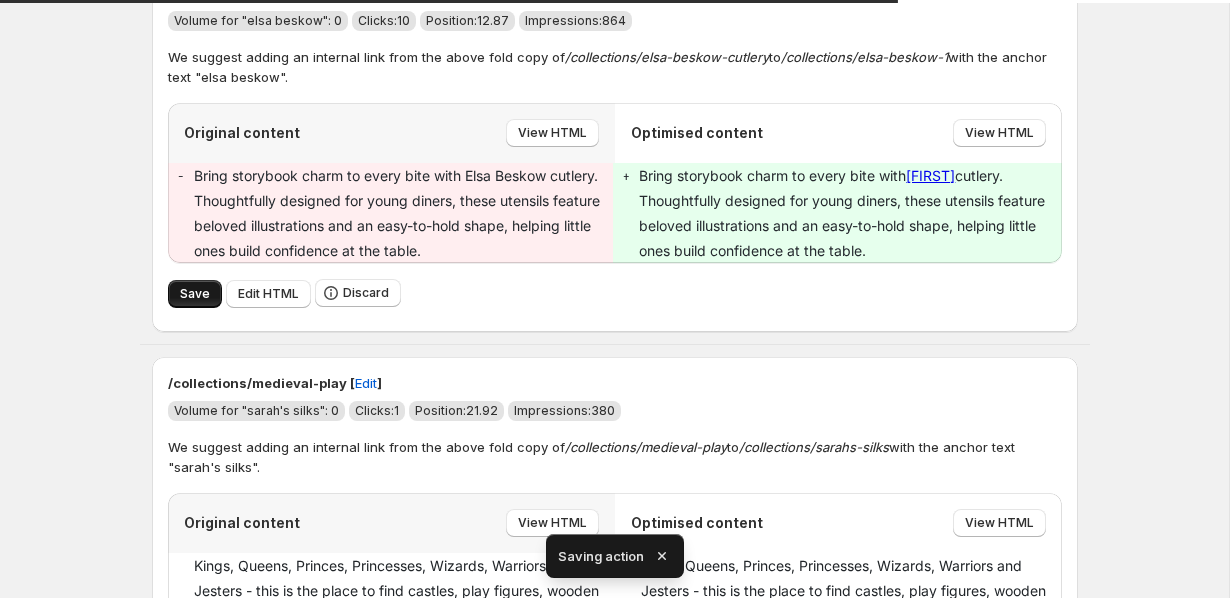 click on "Save" at bounding box center (195, 294) 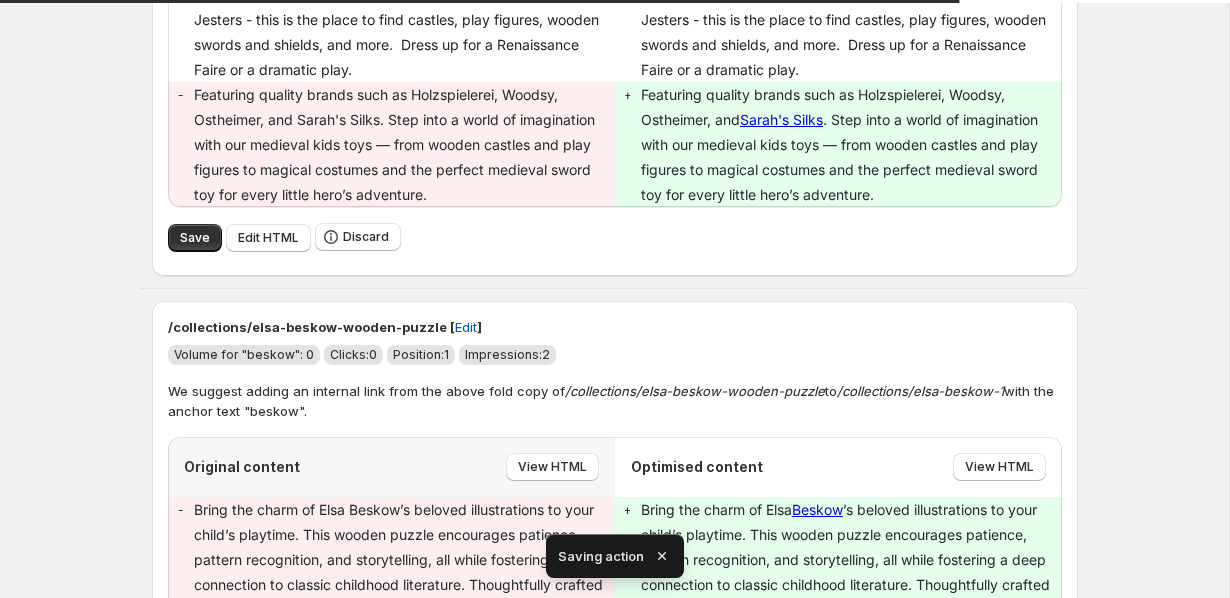 click on "Save Edit HTML Discard" at bounding box center [615, 237] 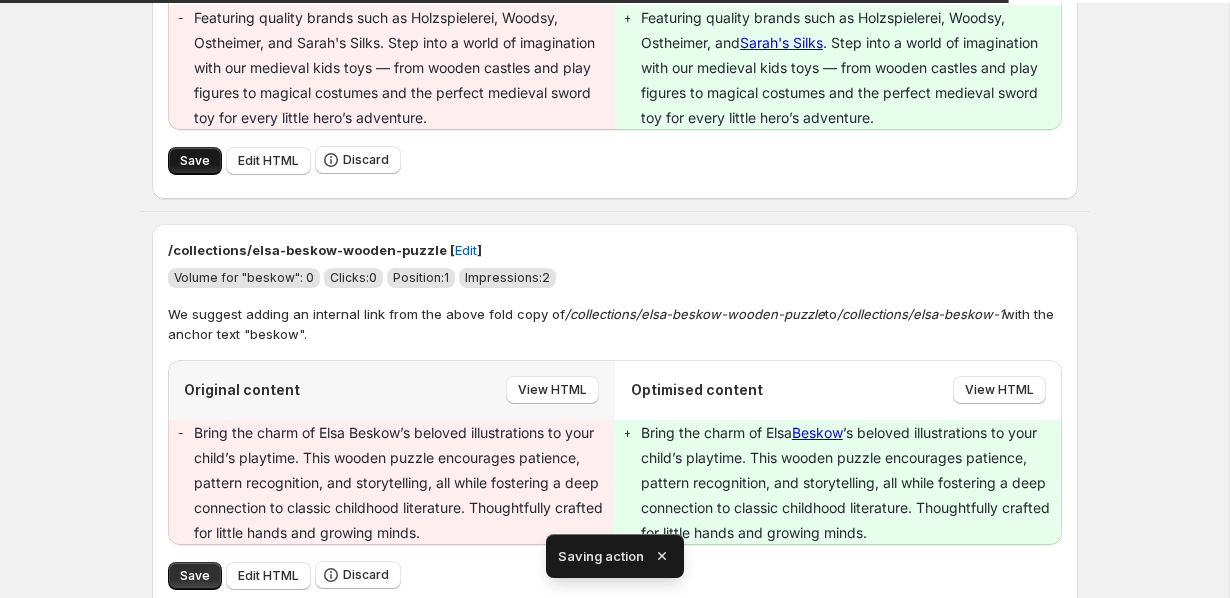 click on "Save" at bounding box center (195, 161) 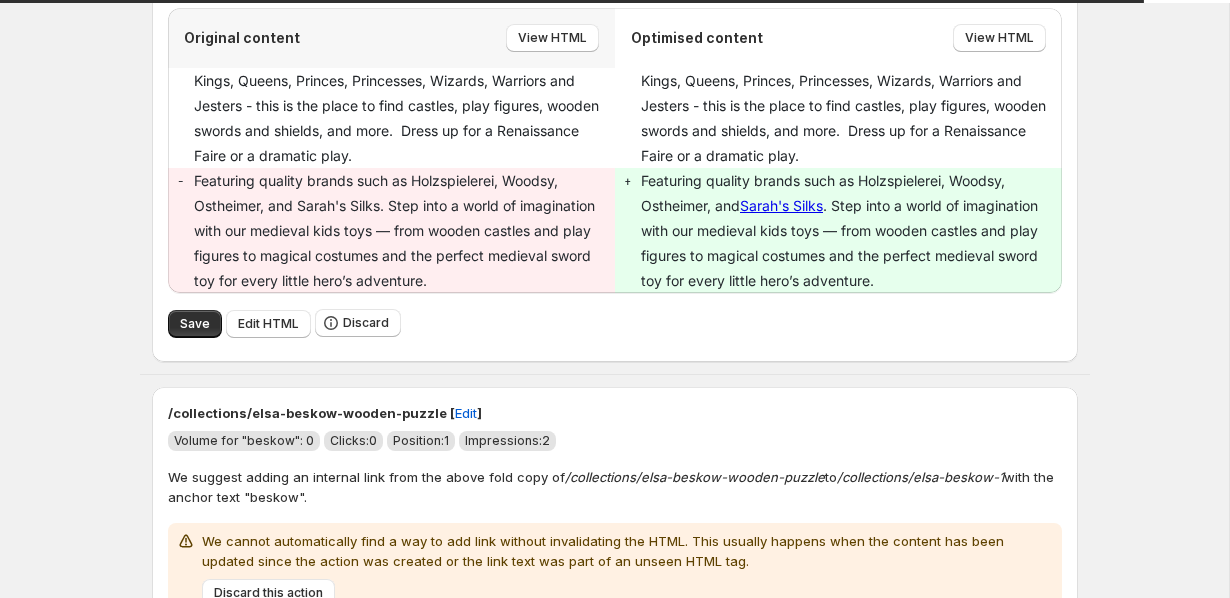 scroll, scrollTop: 987, scrollLeft: 0, axis: vertical 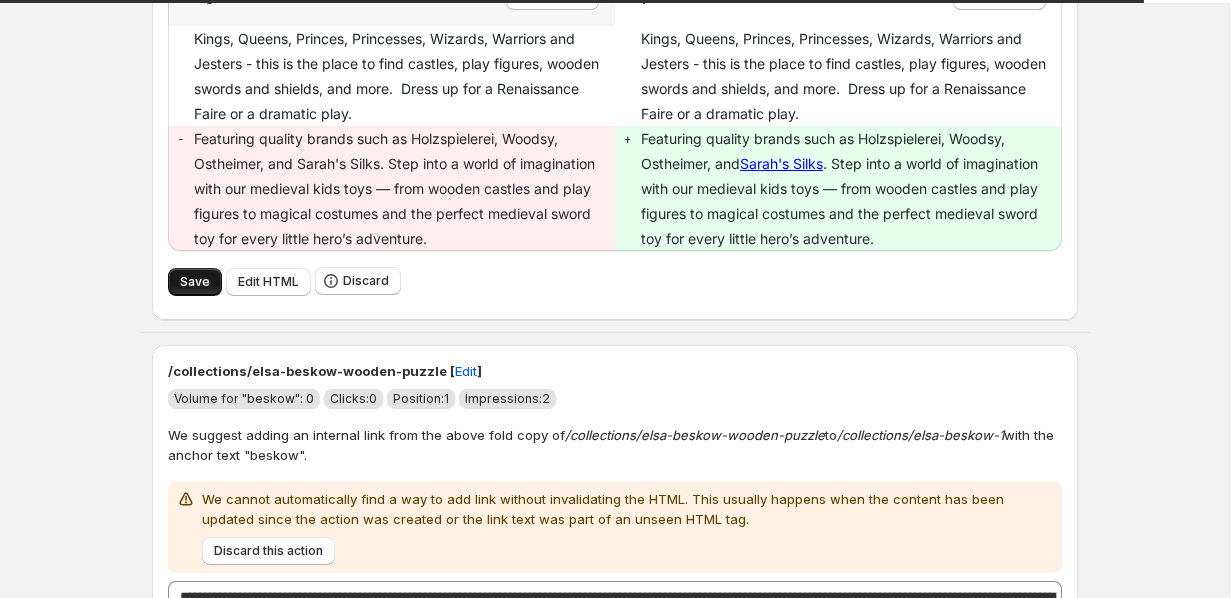 click on "Save" at bounding box center (195, 282) 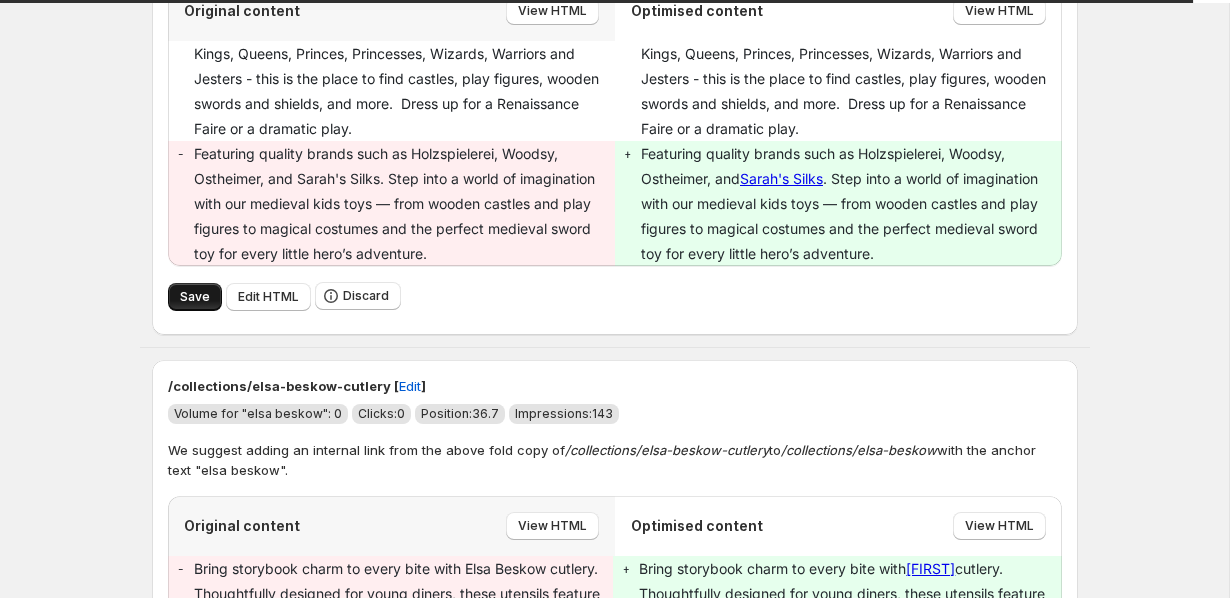 click on "Save" at bounding box center (195, 297) 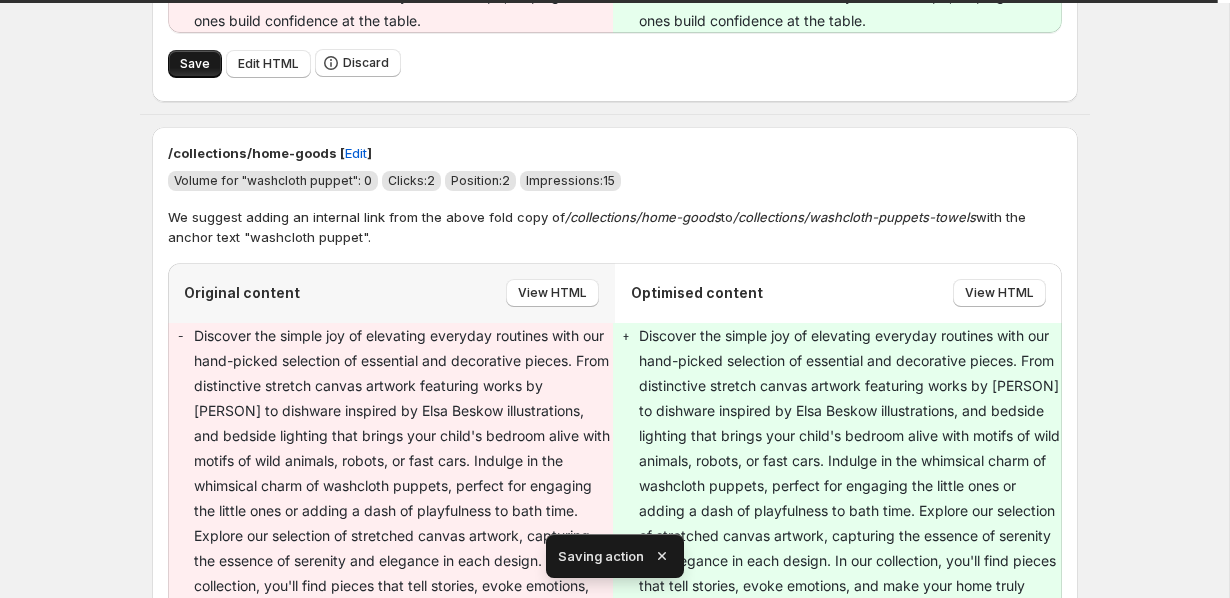 click on "Save" at bounding box center [195, 64] 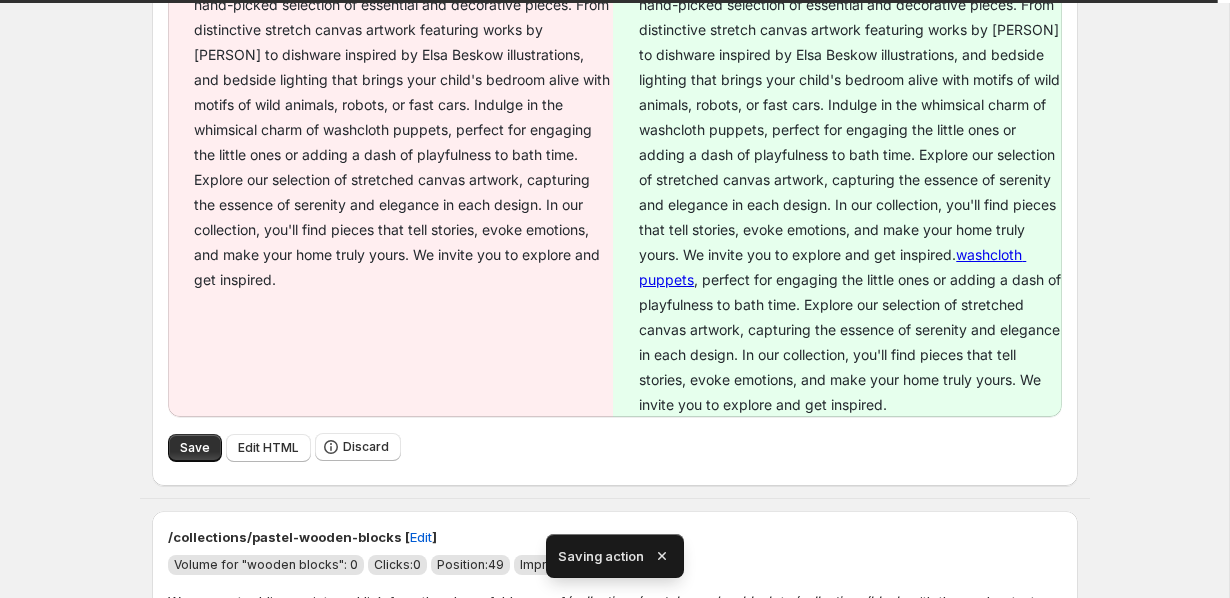 scroll, scrollTop: 2711, scrollLeft: 0, axis: vertical 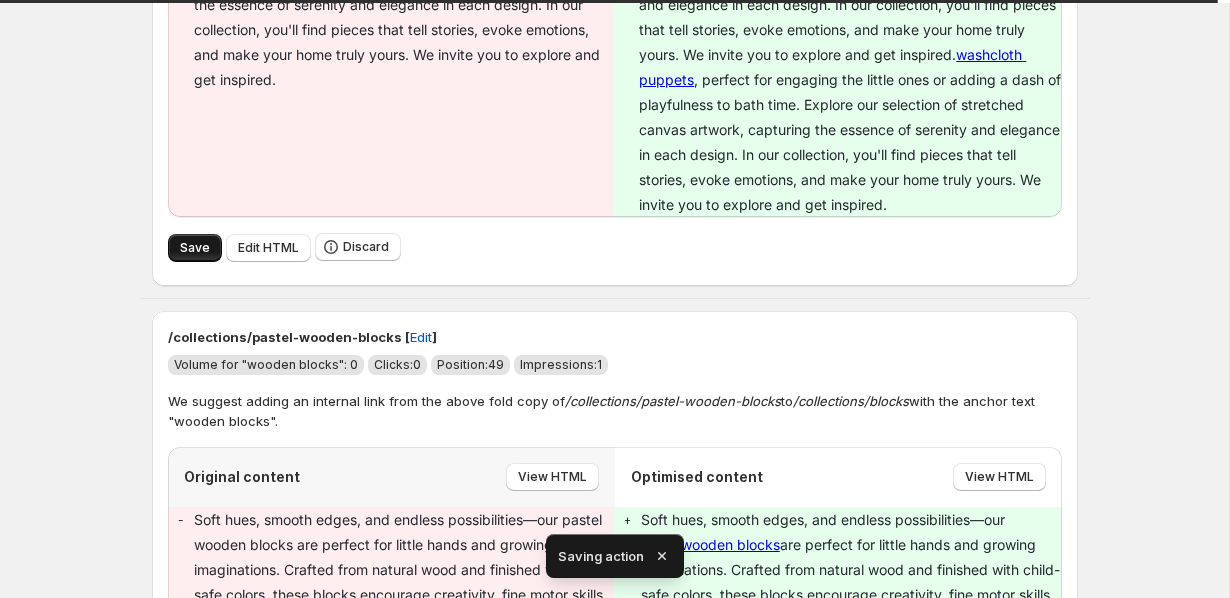 click on "Save" at bounding box center (195, 248) 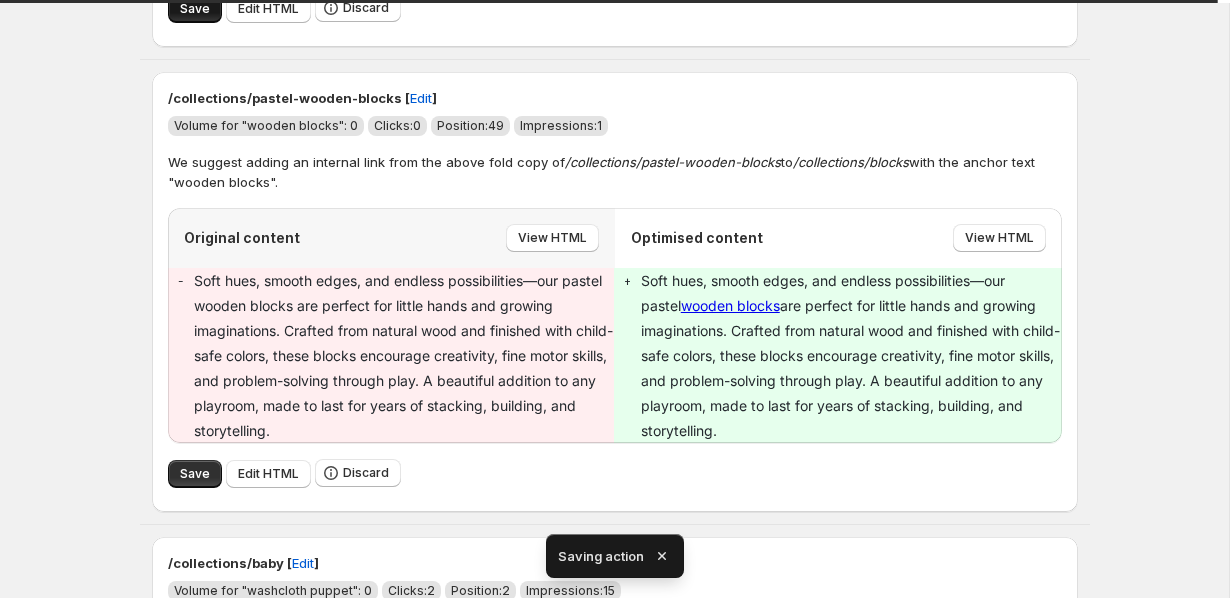 scroll, scrollTop: 3049, scrollLeft: 0, axis: vertical 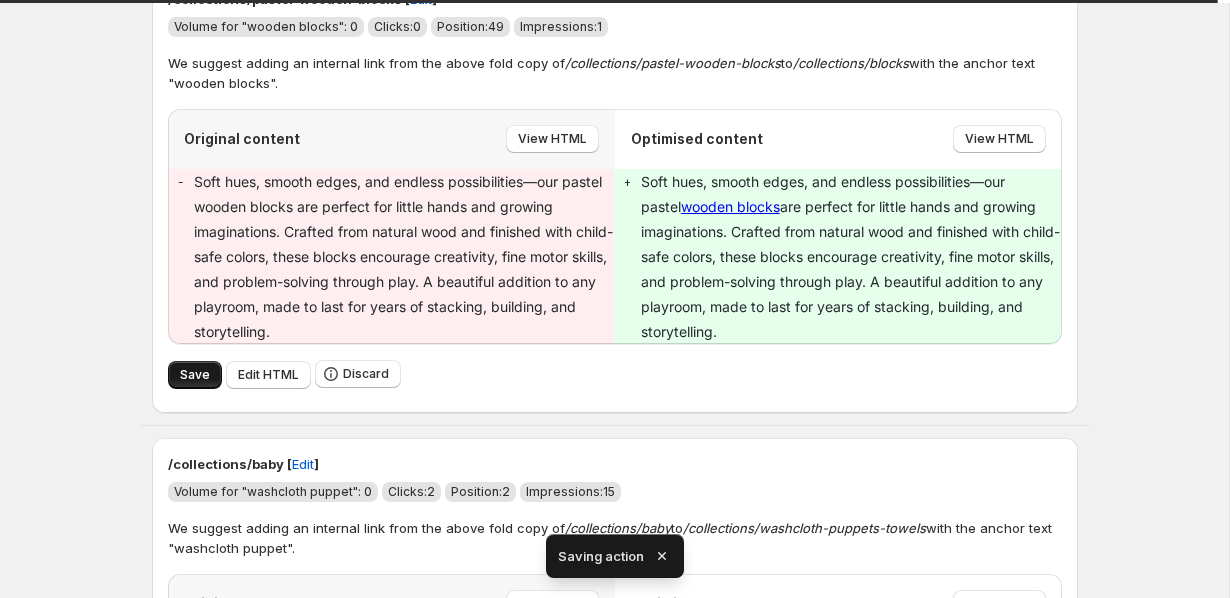 click on "Save" at bounding box center (195, 375) 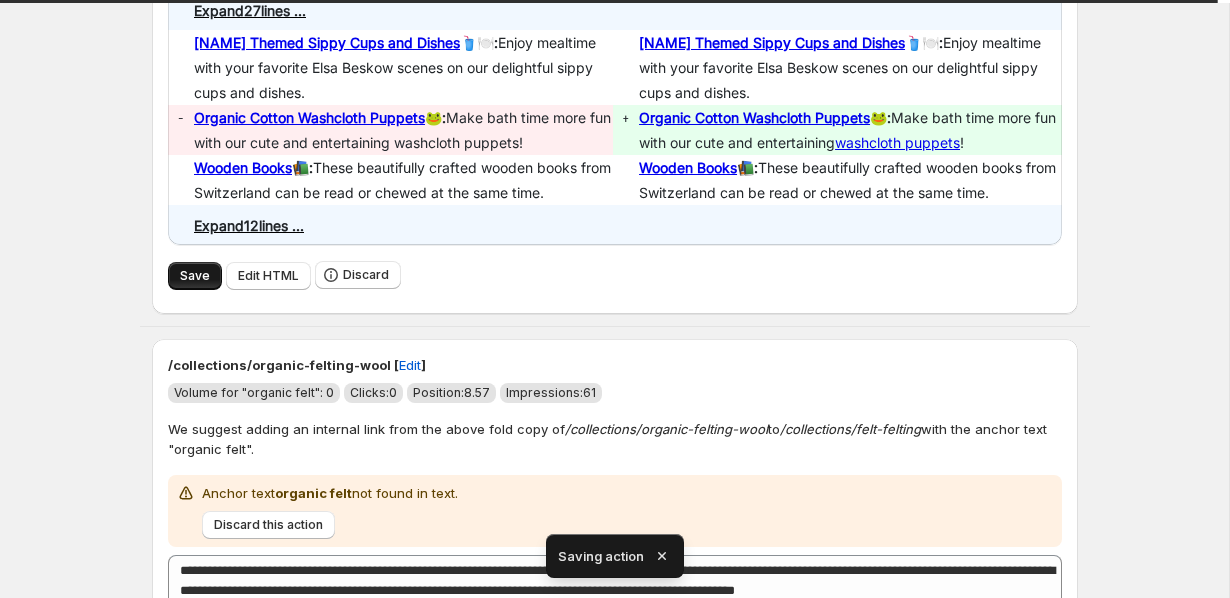 click on "Save" at bounding box center [195, 276] 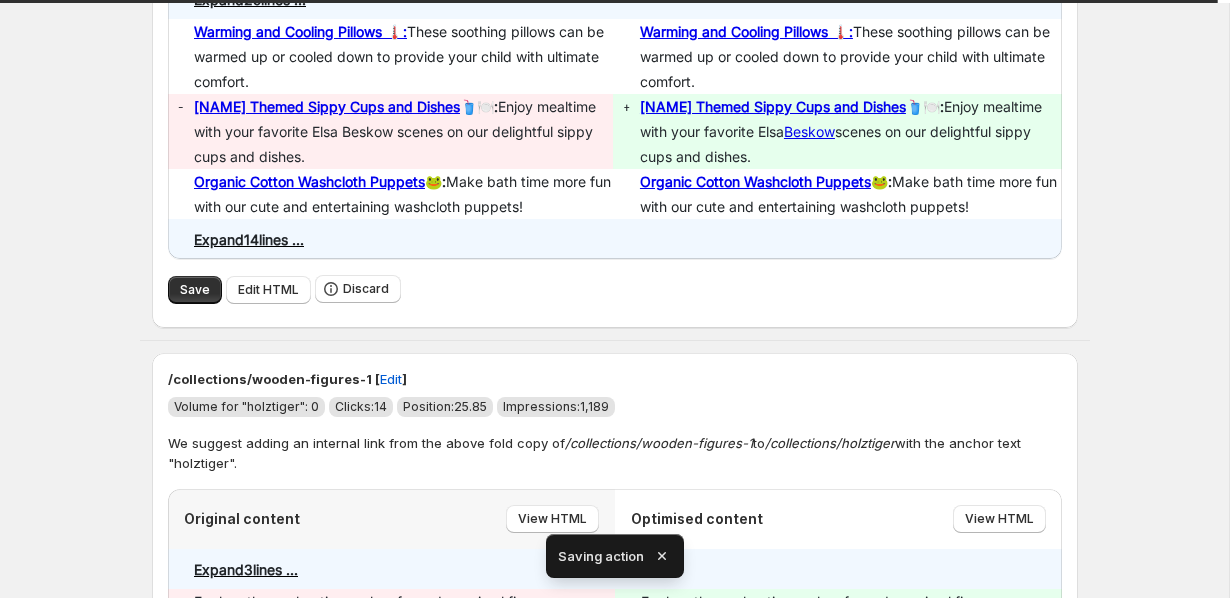 scroll, scrollTop: 4201, scrollLeft: 0, axis: vertical 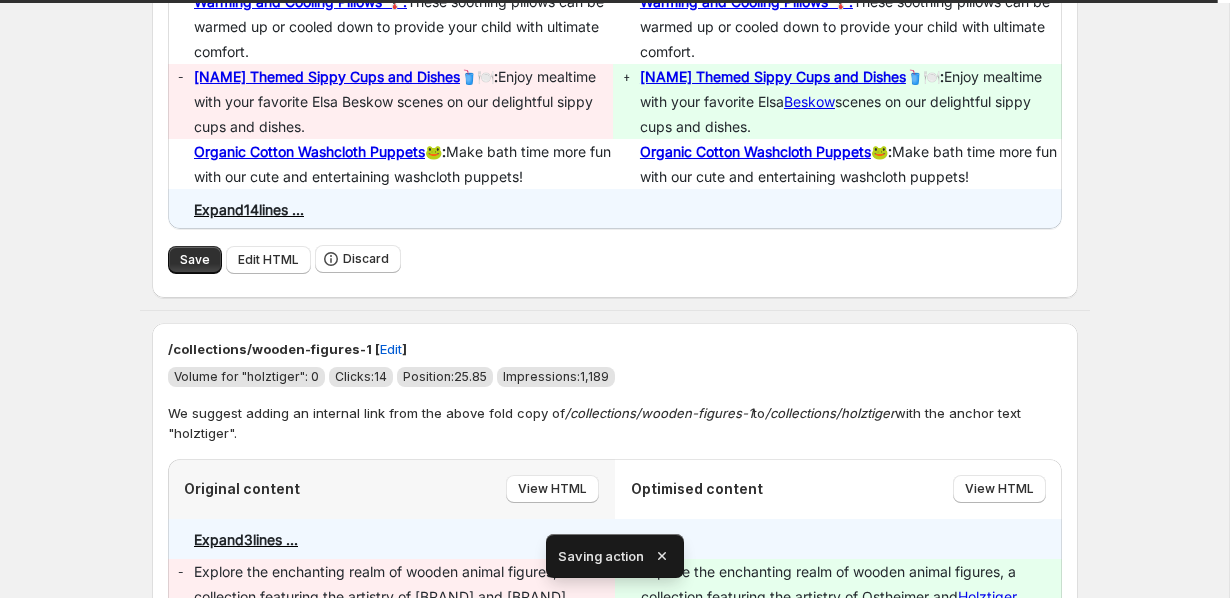click on "Save Edit HTML Discard" at bounding box center (615, 259) 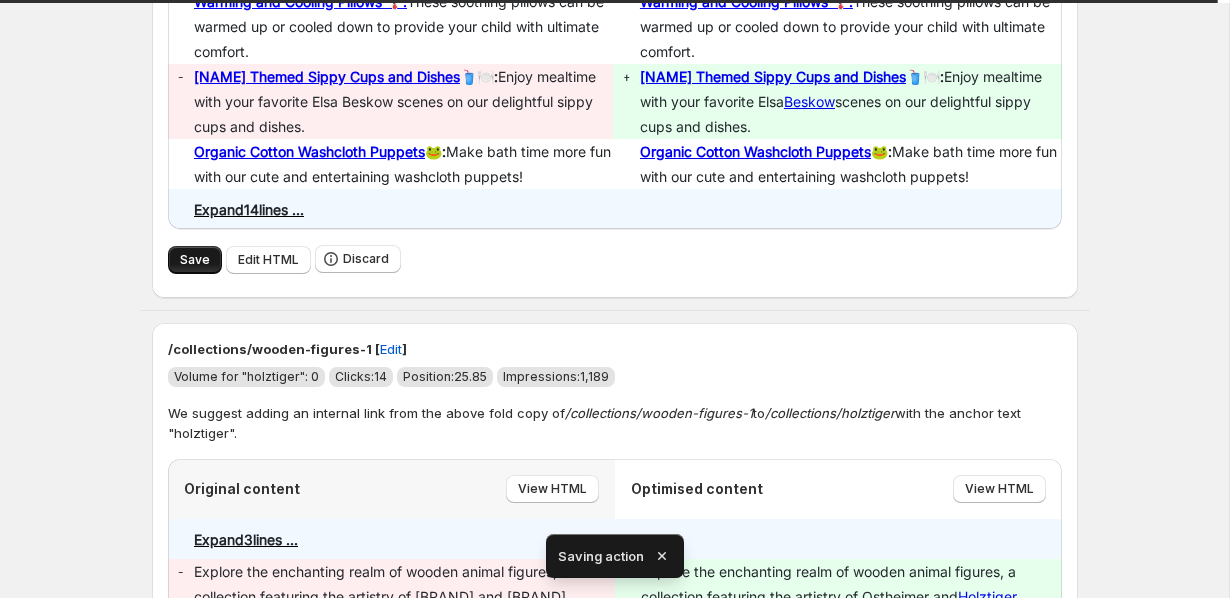 click on "Save" at bounding box center [195, 260] 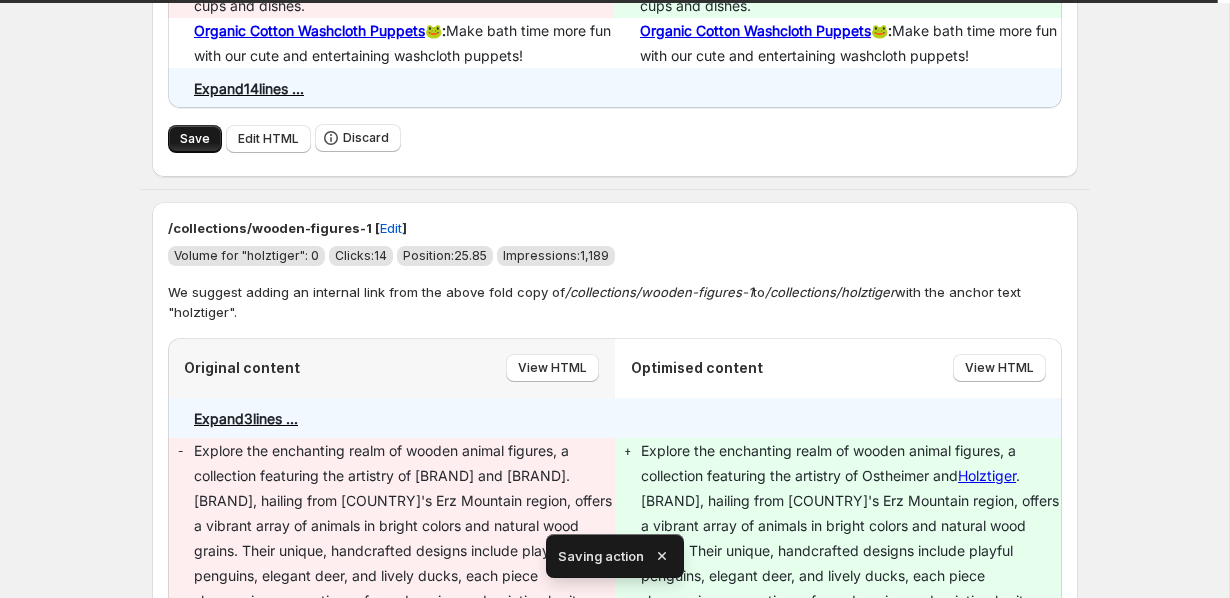 scroll, scrollTop: 4599, scrollLeft: 0, axis: vertical 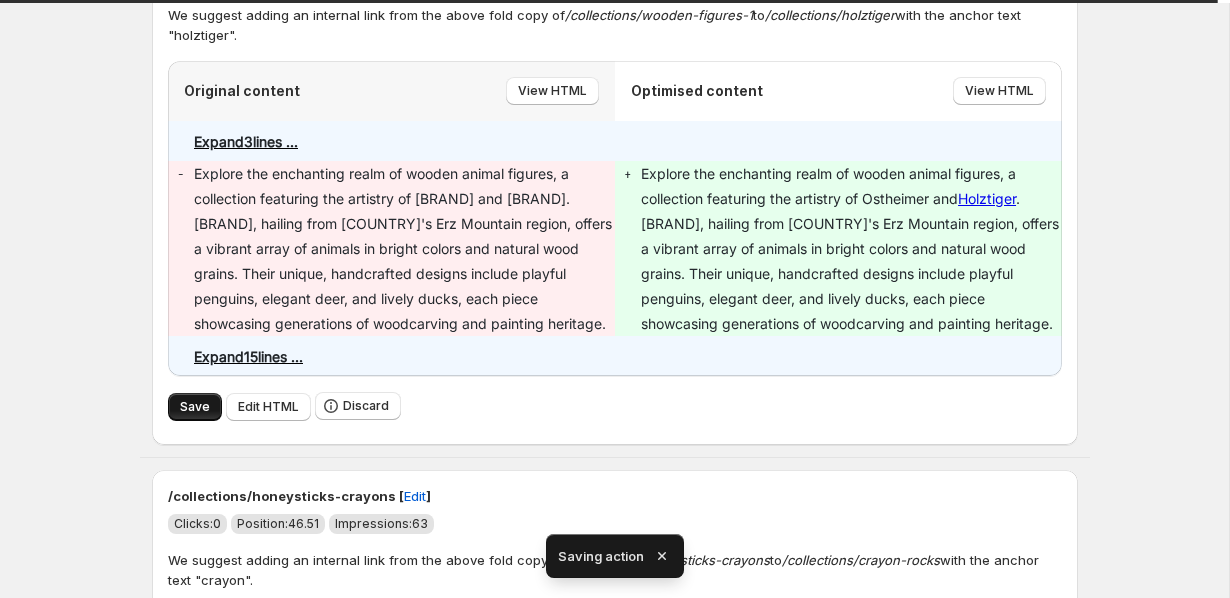 click on "Save" at bounding box center [195, 407] 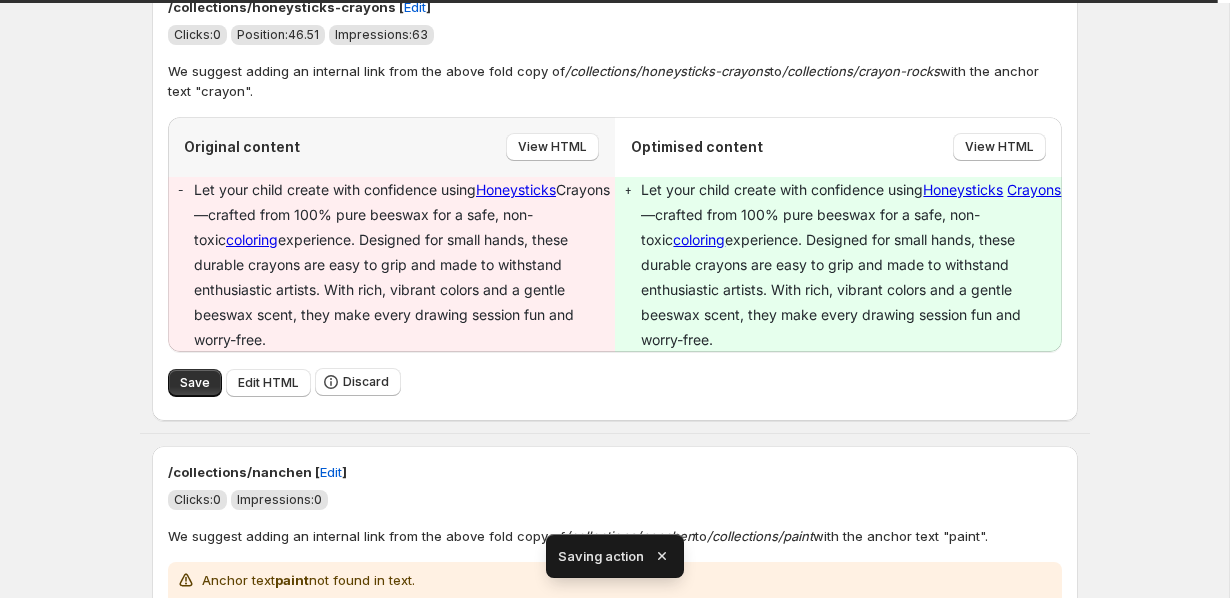 click on "Save Edit HTML Discard" at bounding box center (615, 382) 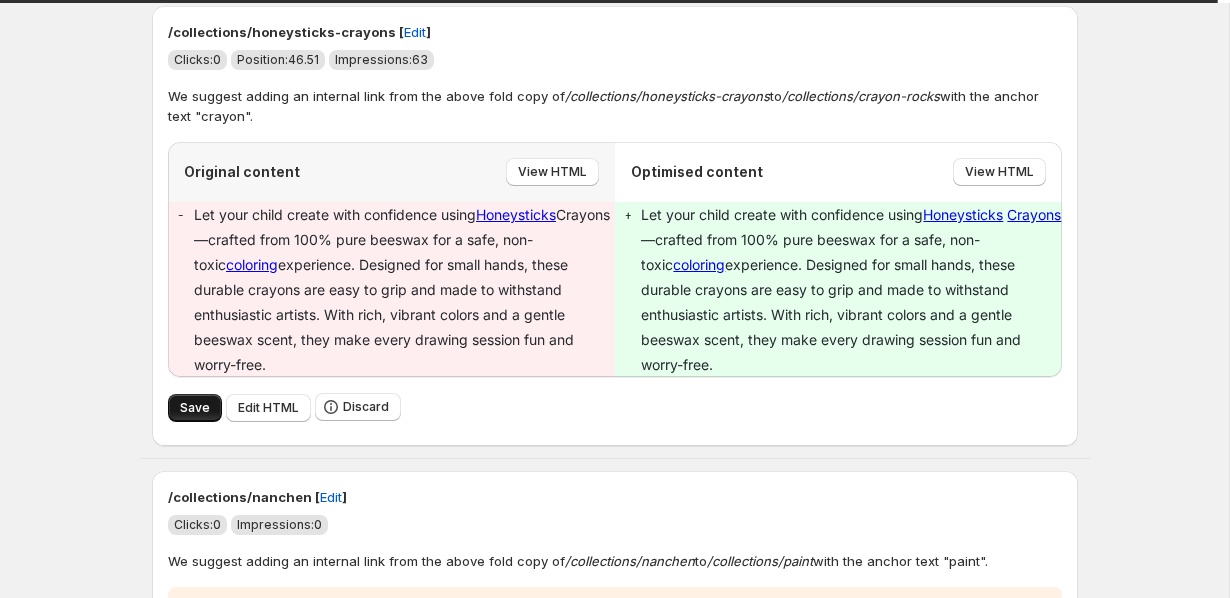 click on "Save" at bounding box center [195, 408] 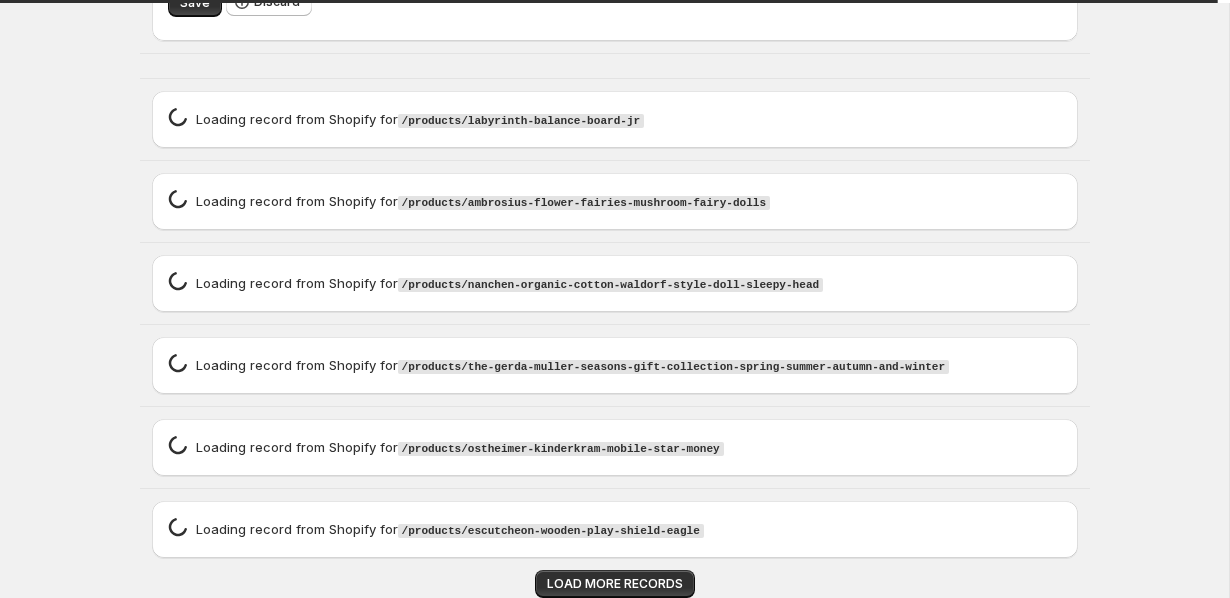 scroll, scrollTop: 5441, scrollLeft: 0, axis: vertical 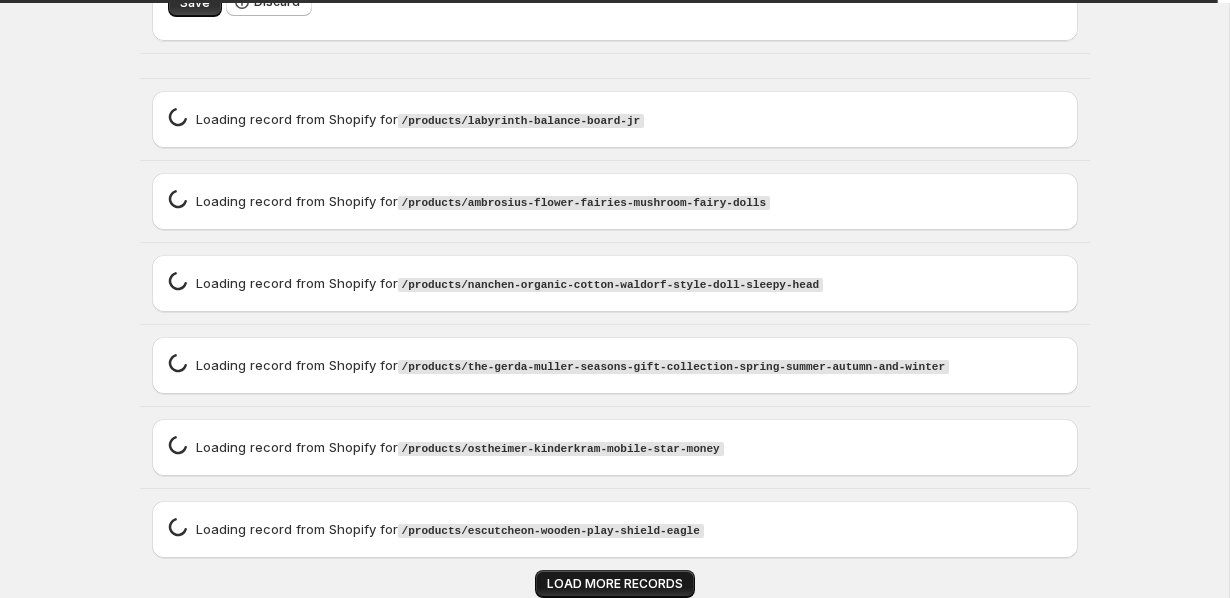 click on "LOAD MORE RECORDS" at bounding box center [615, 584] 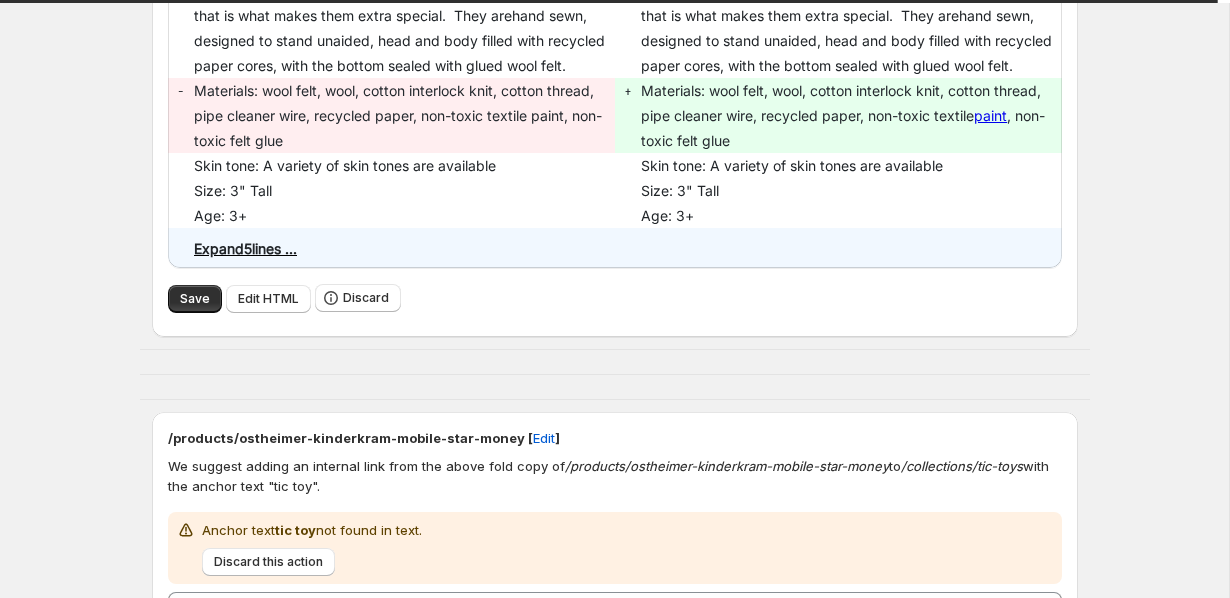 scroll, scrollTop: 6968, scrollLeft: 0, axis: vertical 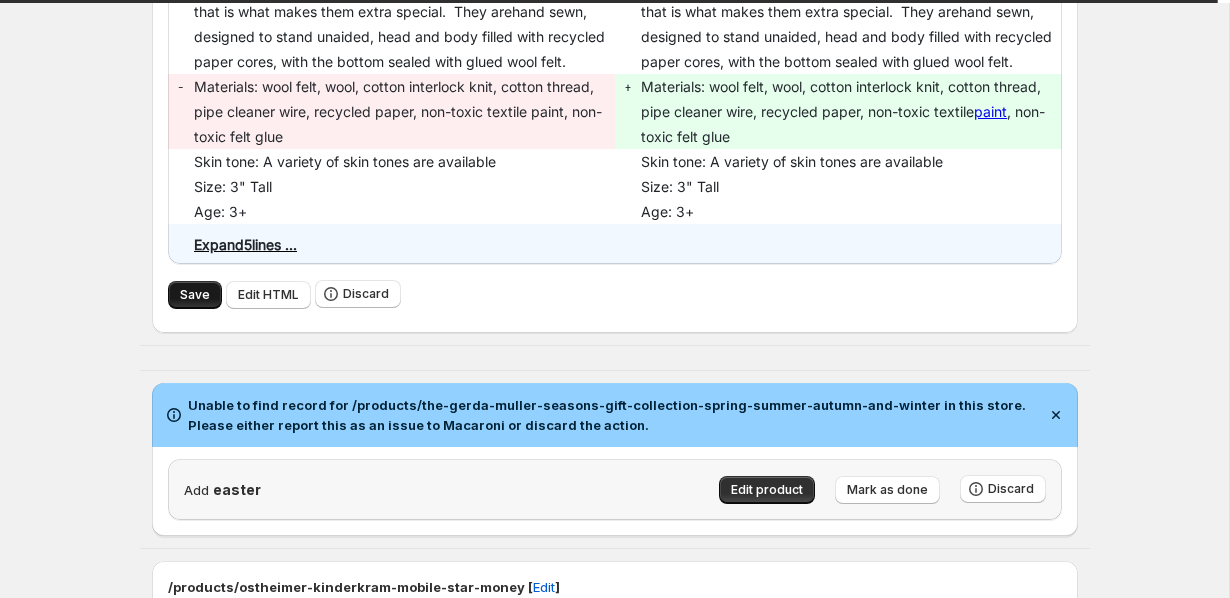 click on "Save" at bounding box center (195, 295) 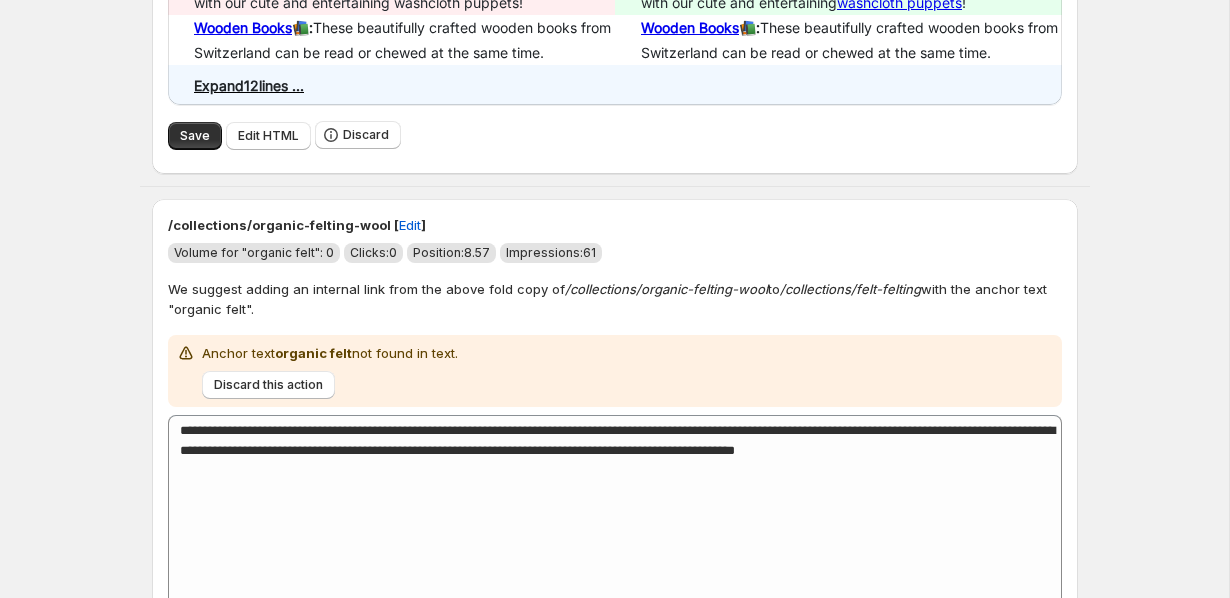scroll, scrollTop: 3992, scrollLeft: 0, axis: vertical 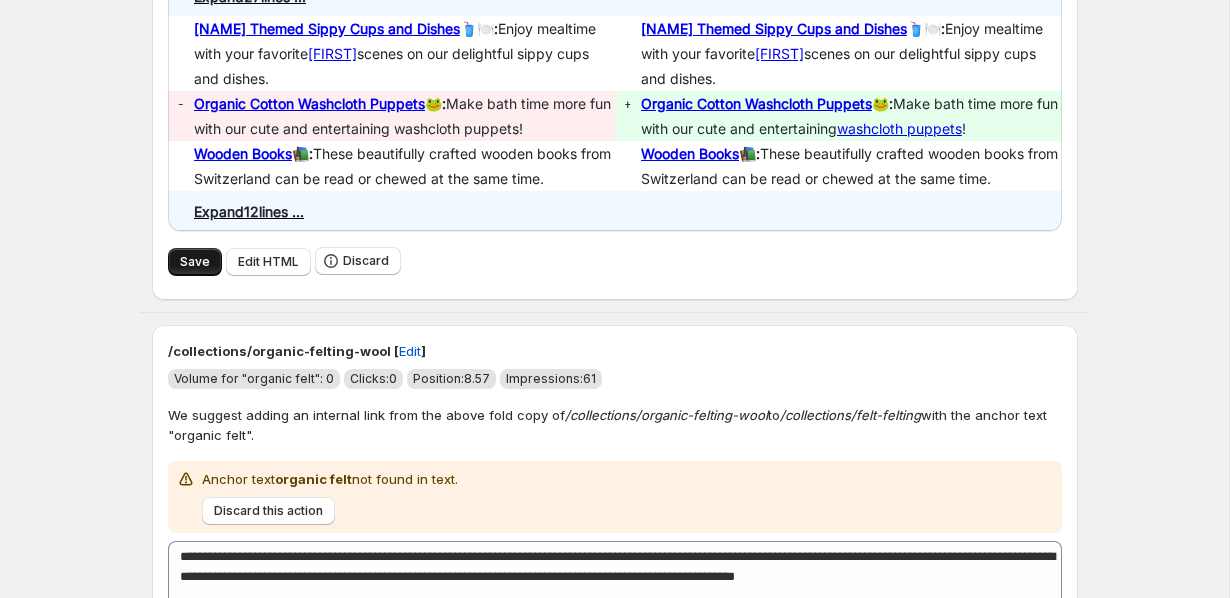 click on "Save" at bounding box center (195, 262) 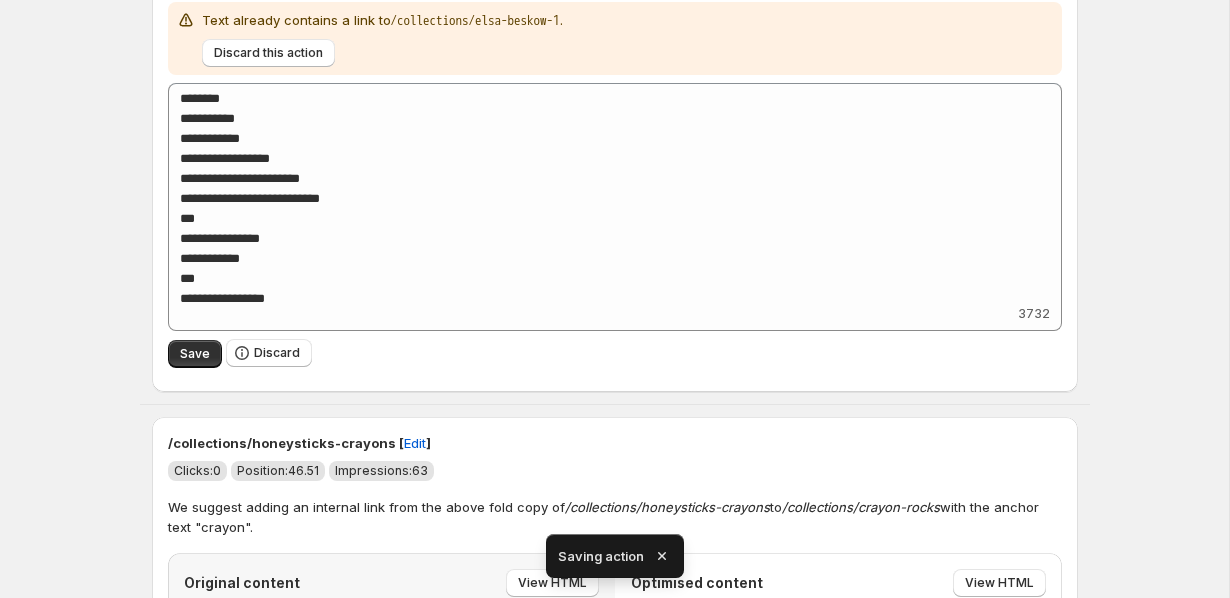 type on "**********" 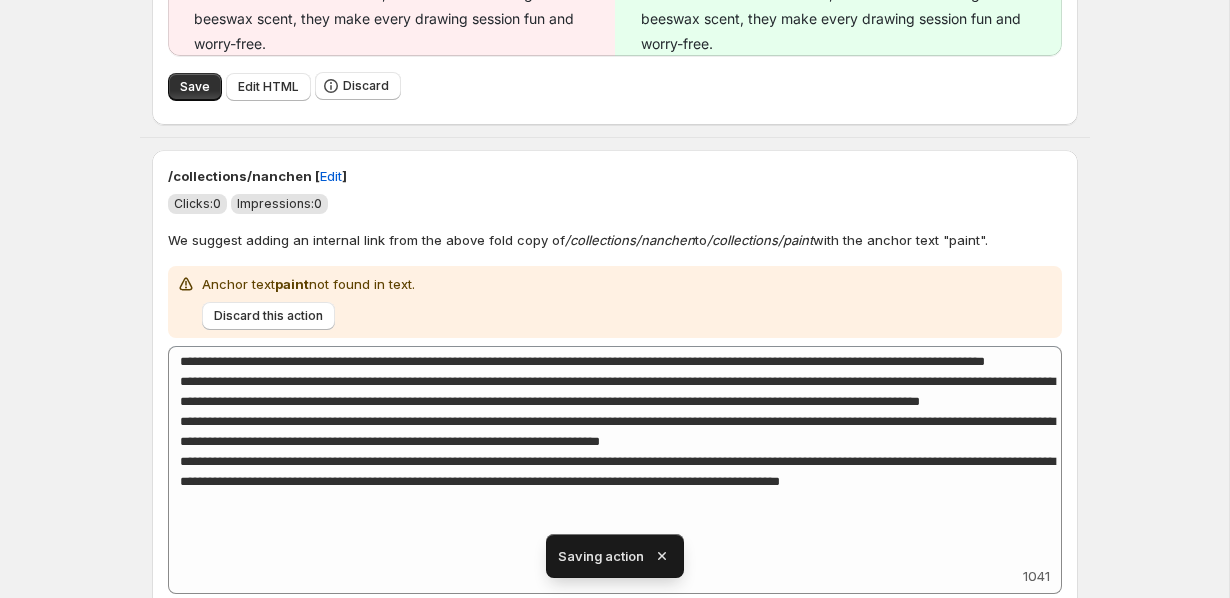 scroll, scrollTop: 5134, scrollLeft: 0, axis: vertical 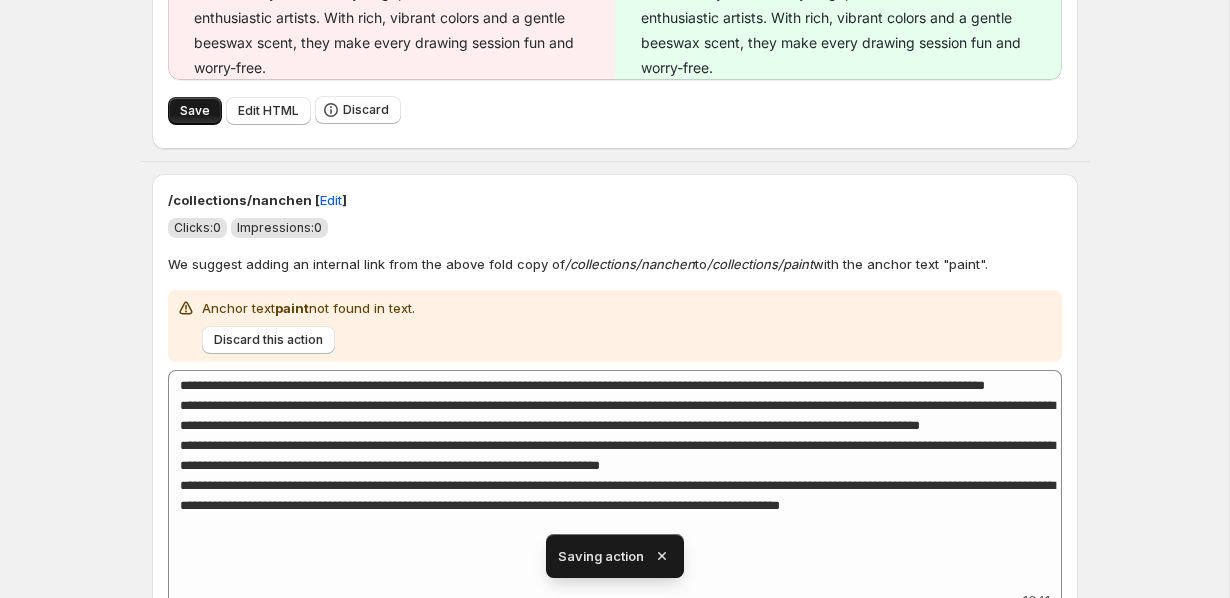 click on "Save" at bounding box center (195, 111) 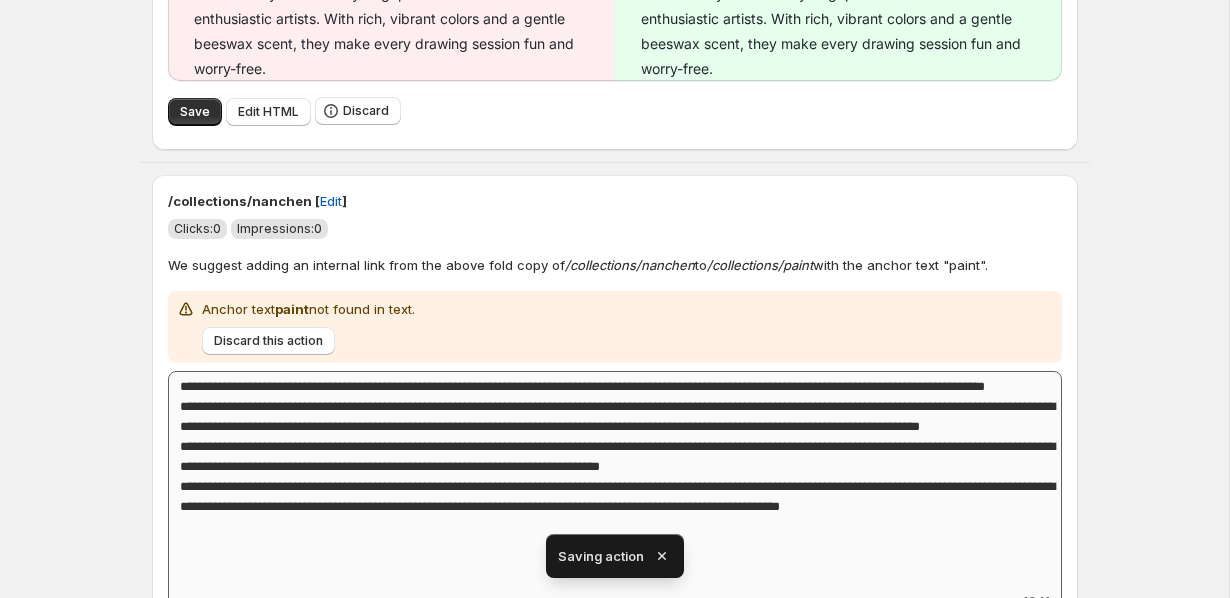 scroll, scrollTop: 4668, scrollLeft: 0, axis: vertical 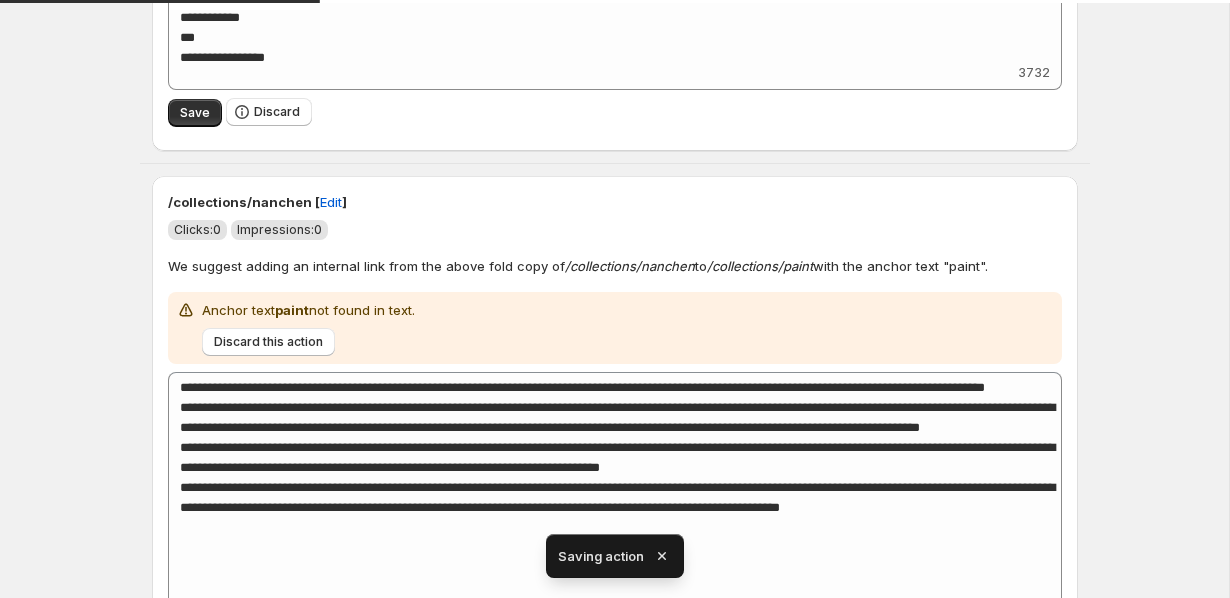 click 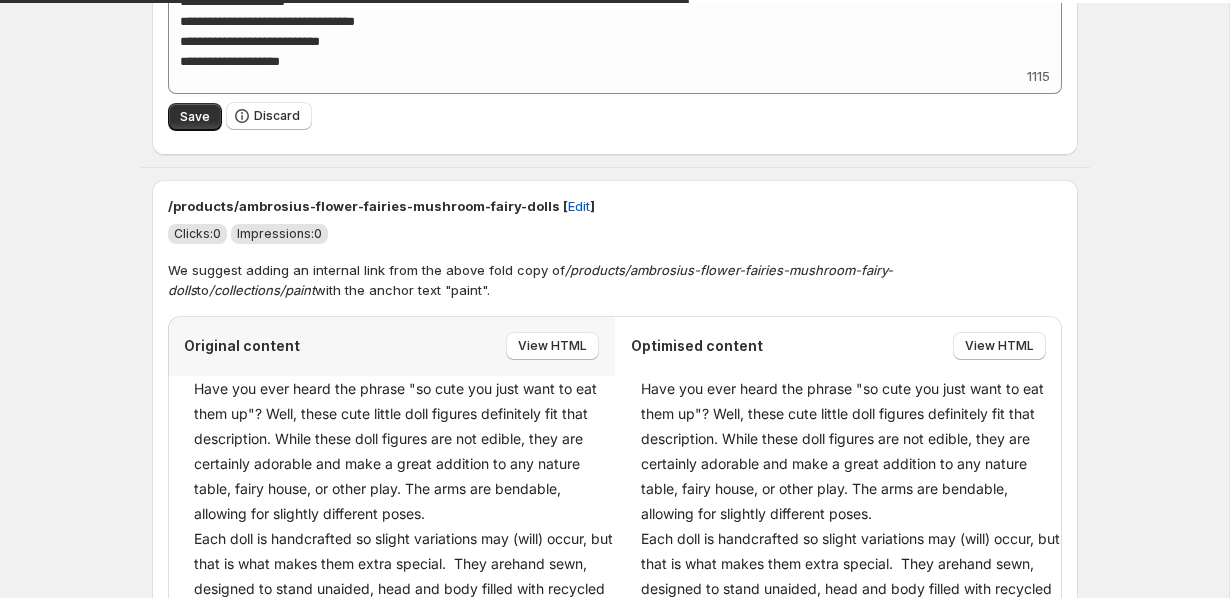 type on "**********" 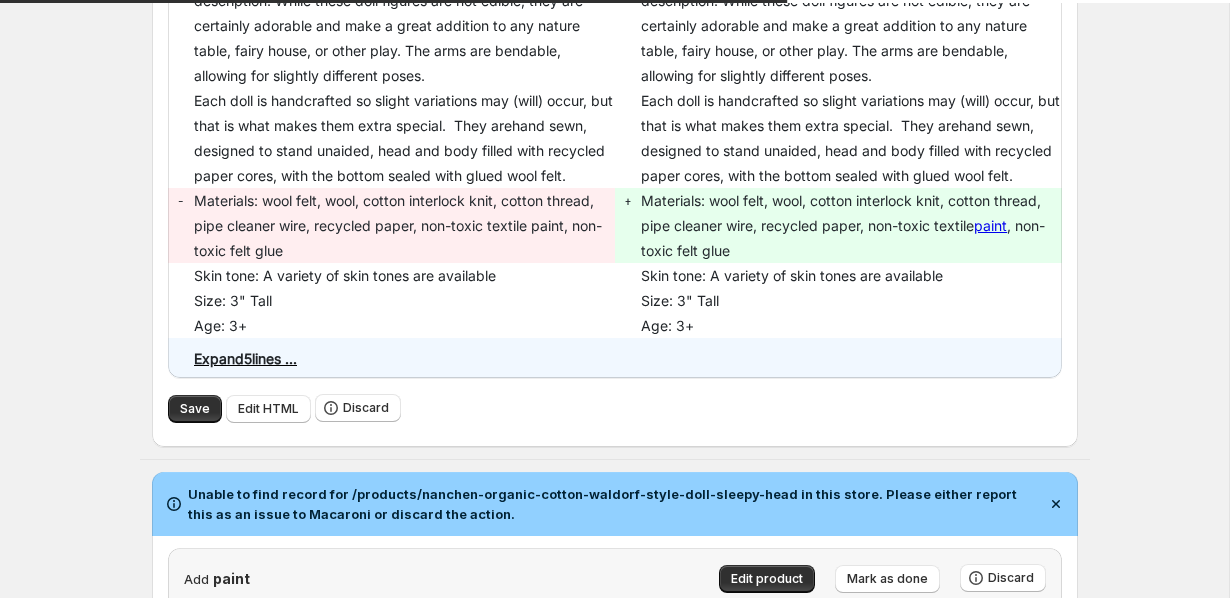 scroll, scrollTop: 6411, scrollLeft: 0, axis: vertical 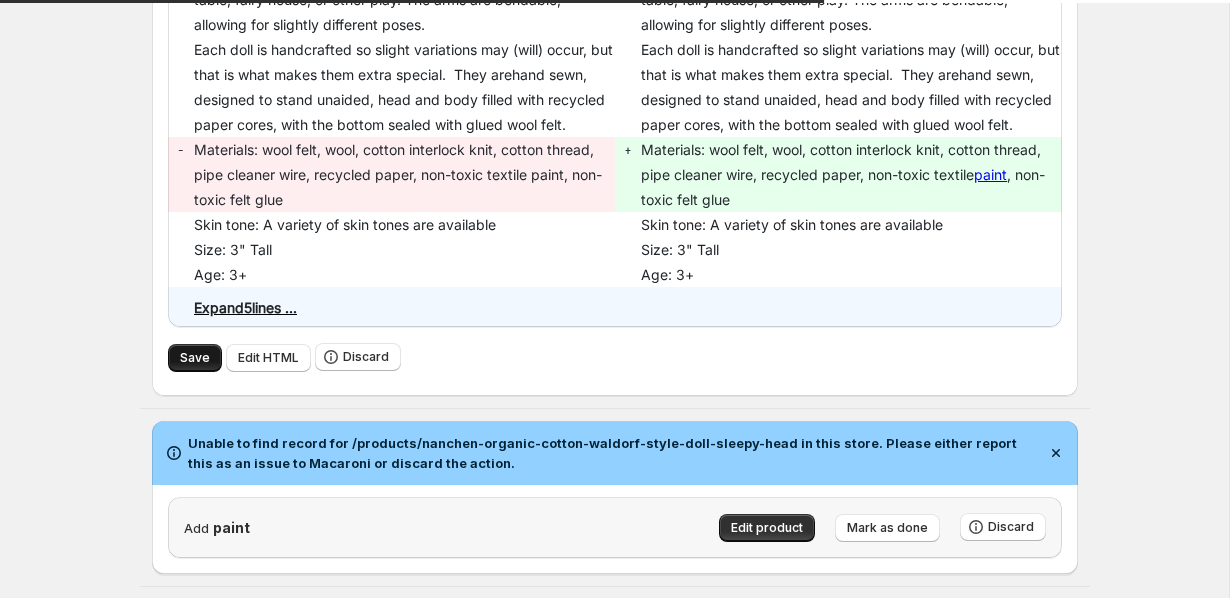 click on "Save" at bounding box center (195, 358) 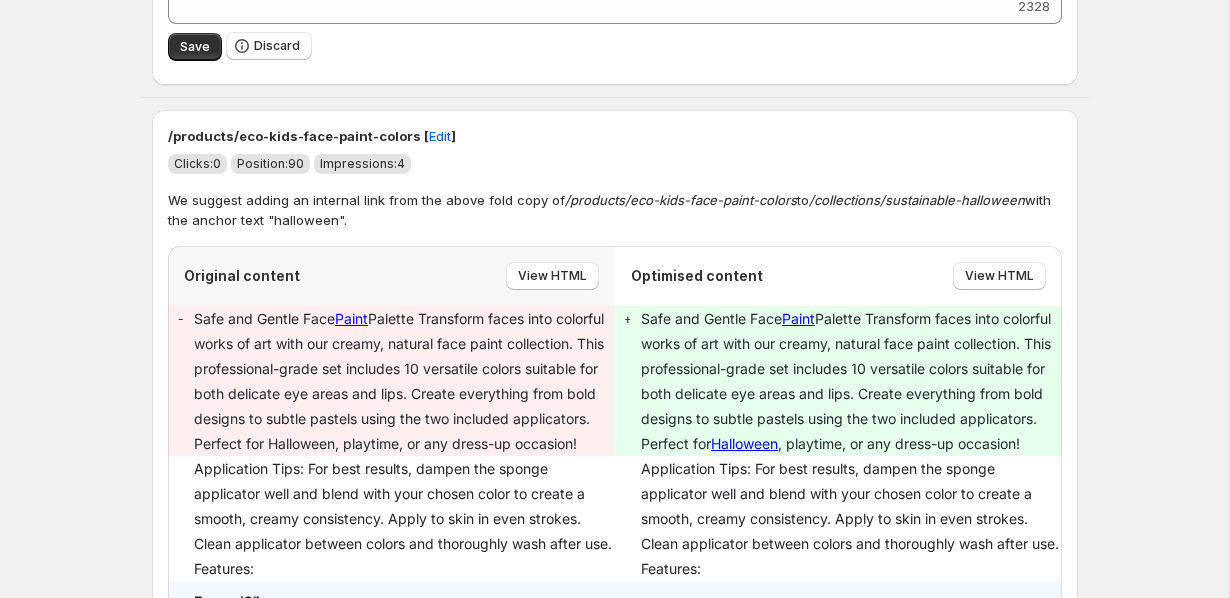 scroll, scrollTop: 8767, scrollLeft: 0, axis: vertical 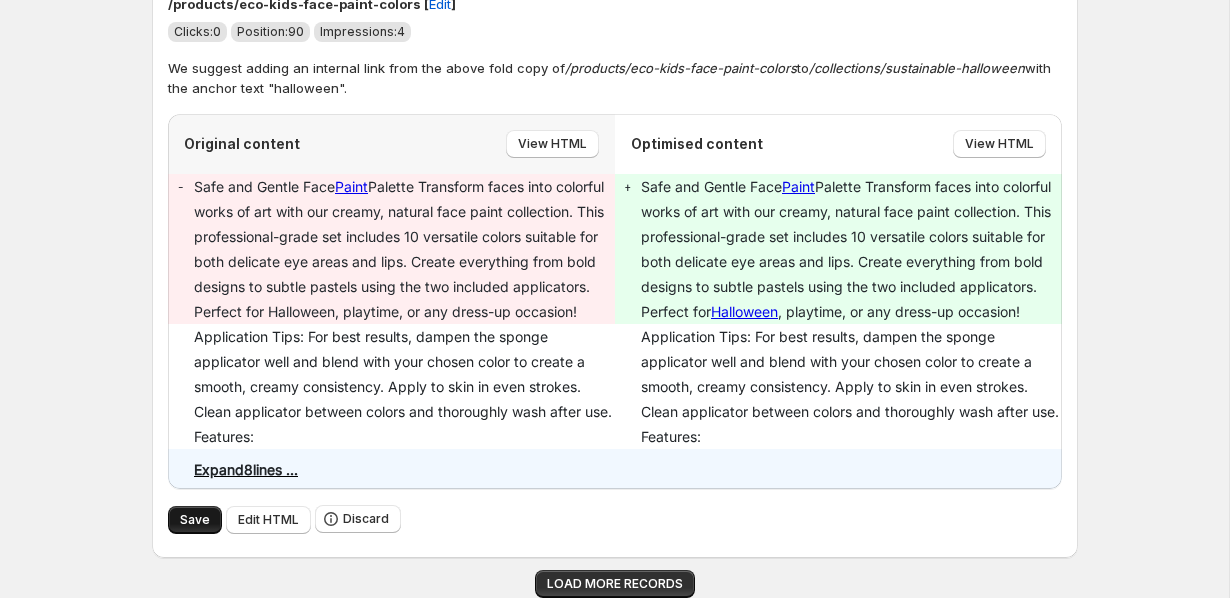 click on "Save" at bounding box center (195, 520) 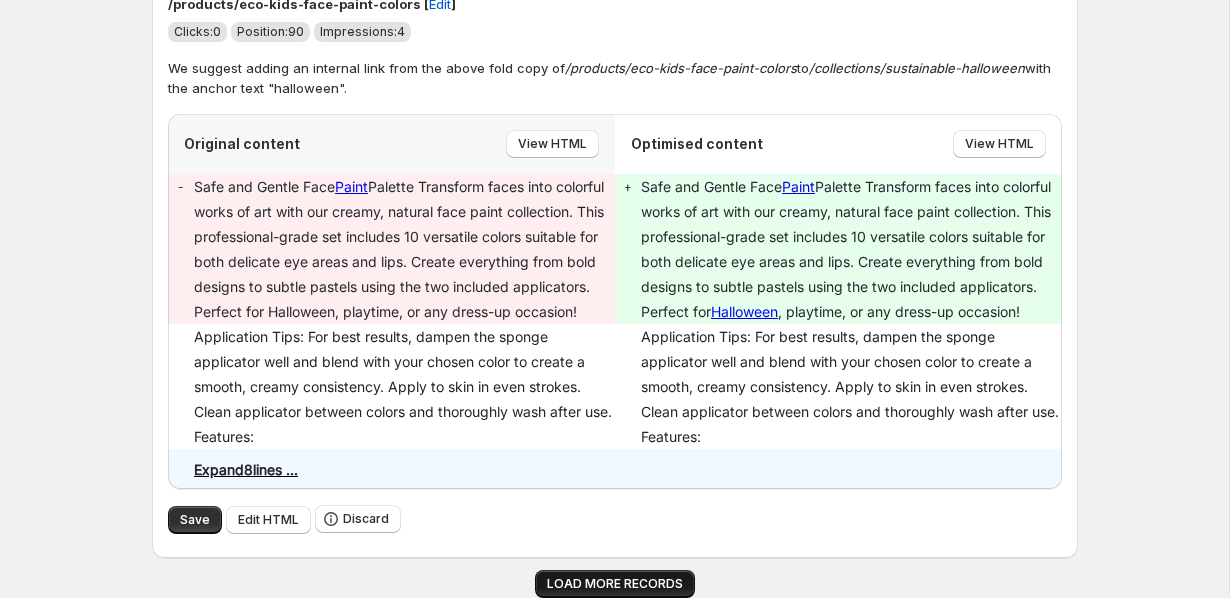 click on "LOAD MORE RECORDS" at bounding box center [615, 584] 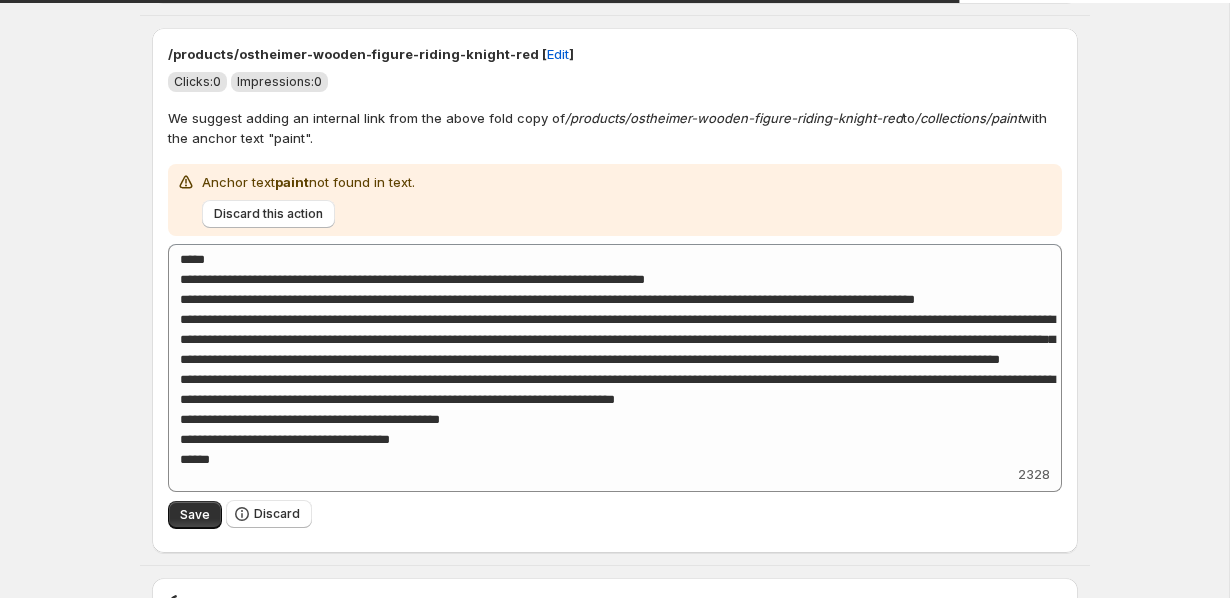 scroll, scrollTop: 8194, scrollLeft: 0, axis: vertical 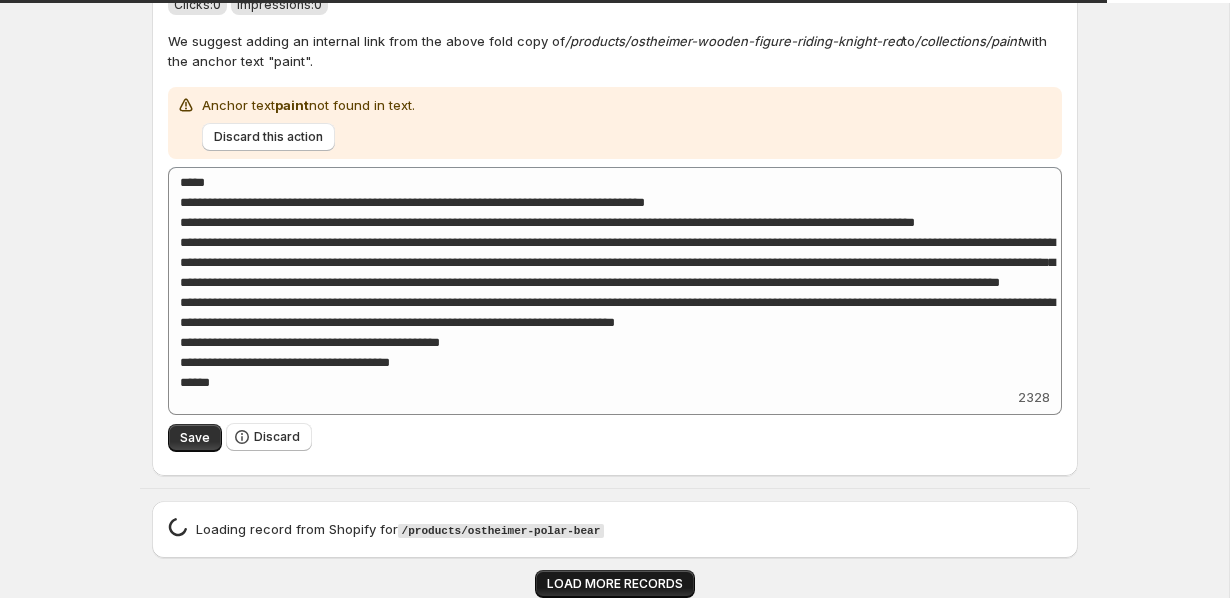 click on "LOAD MORE RECORDS" at bounding box center (615, 584) 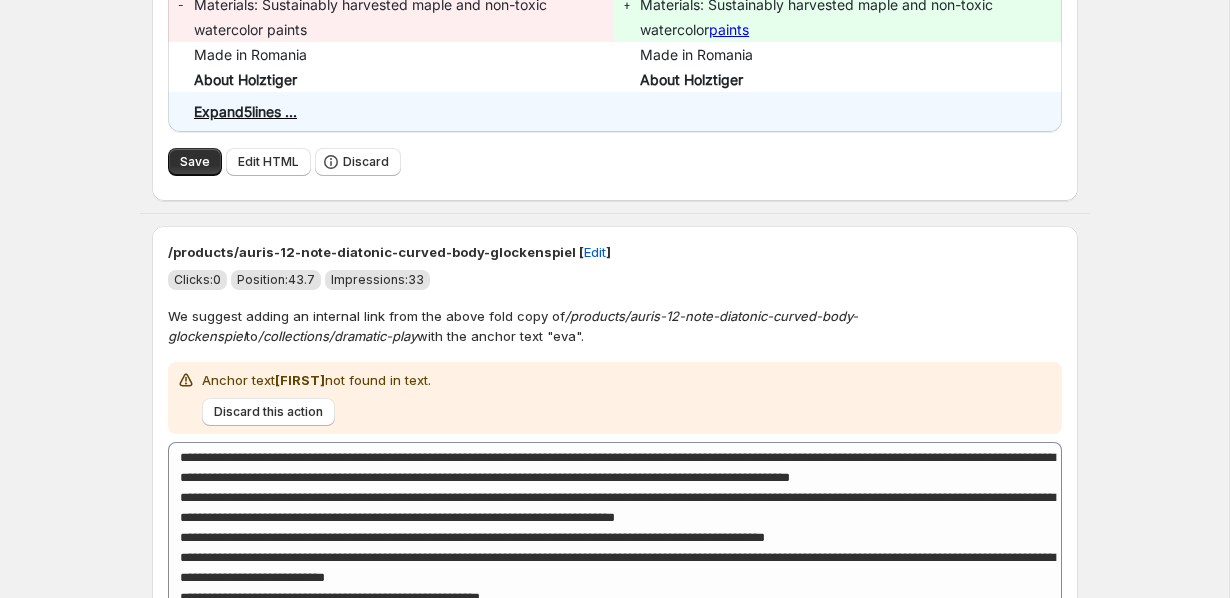 scroll, scrollTop: 16925, scrollLeft: 0, axis: vertical 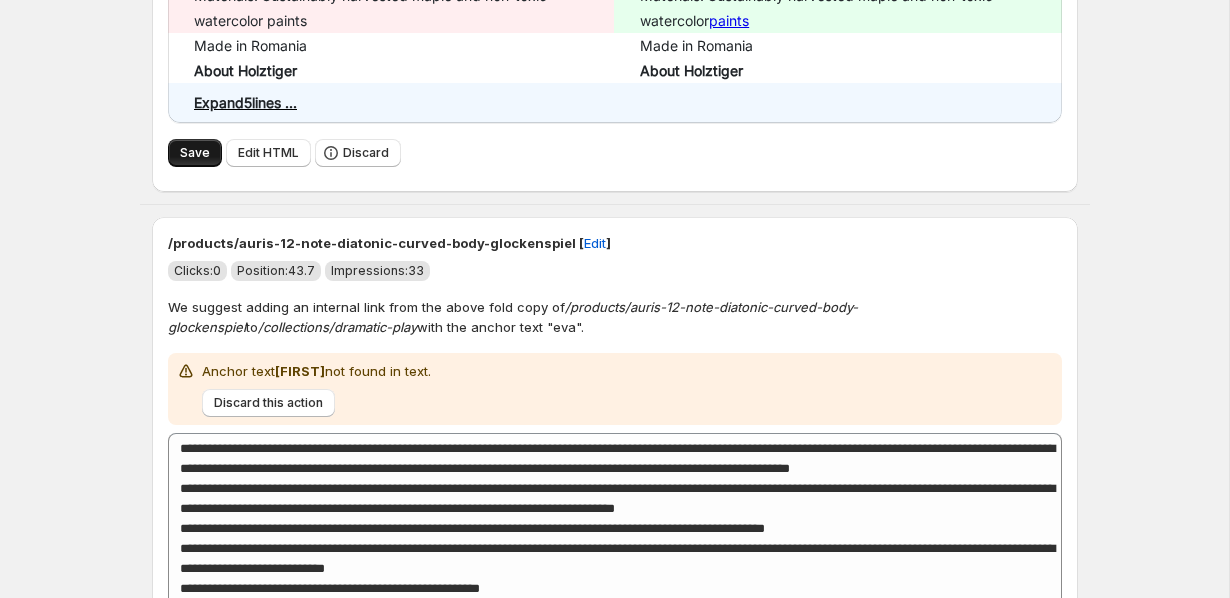 click on "Save" at bounding box center [195, 153] 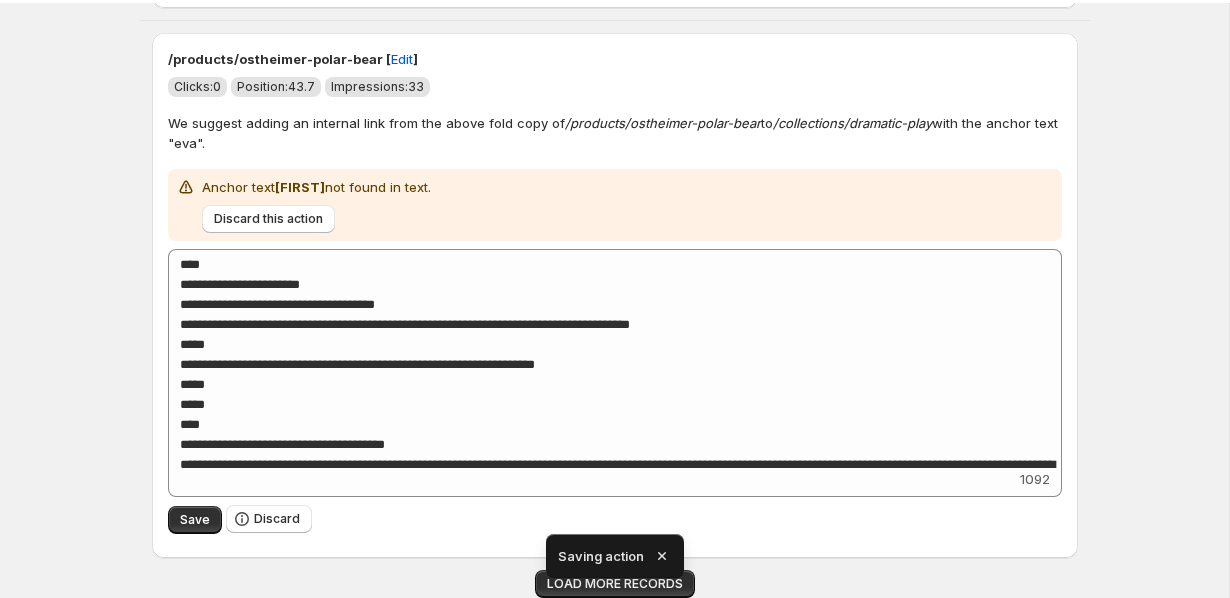 scroll, scrollTop: 8662, scrollLeft: 0, axis: vertical 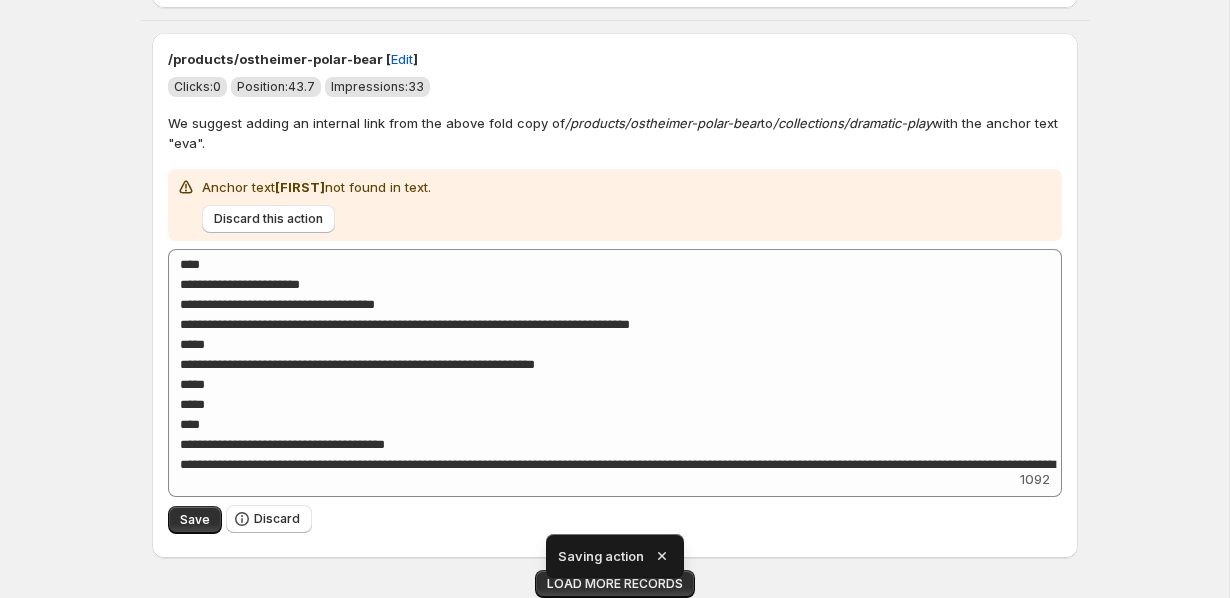 click 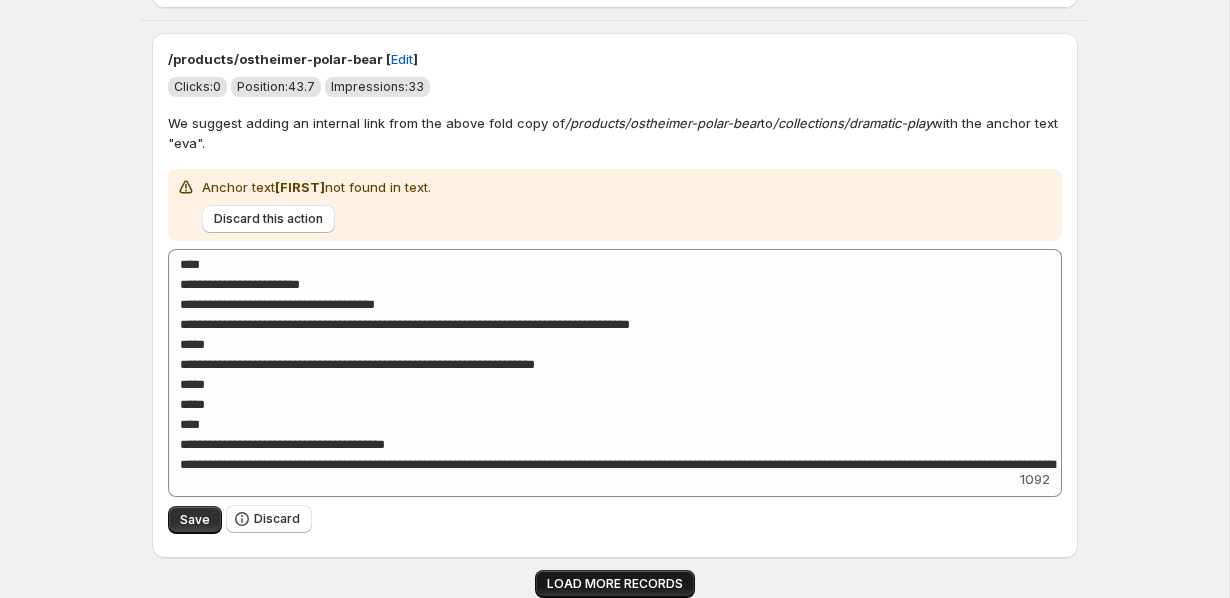 click on "LOAD MORE RECORDS" at bounding box center [615, 584] 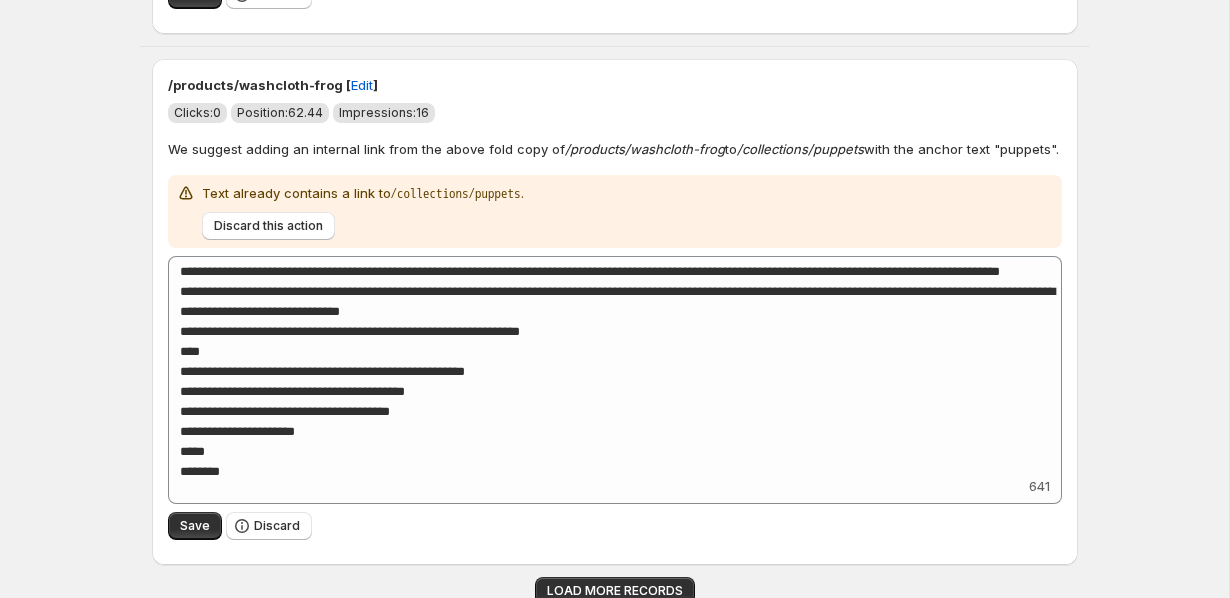 scroll, scrollTop: 19836, scrollLeft: 0, axis: vertical 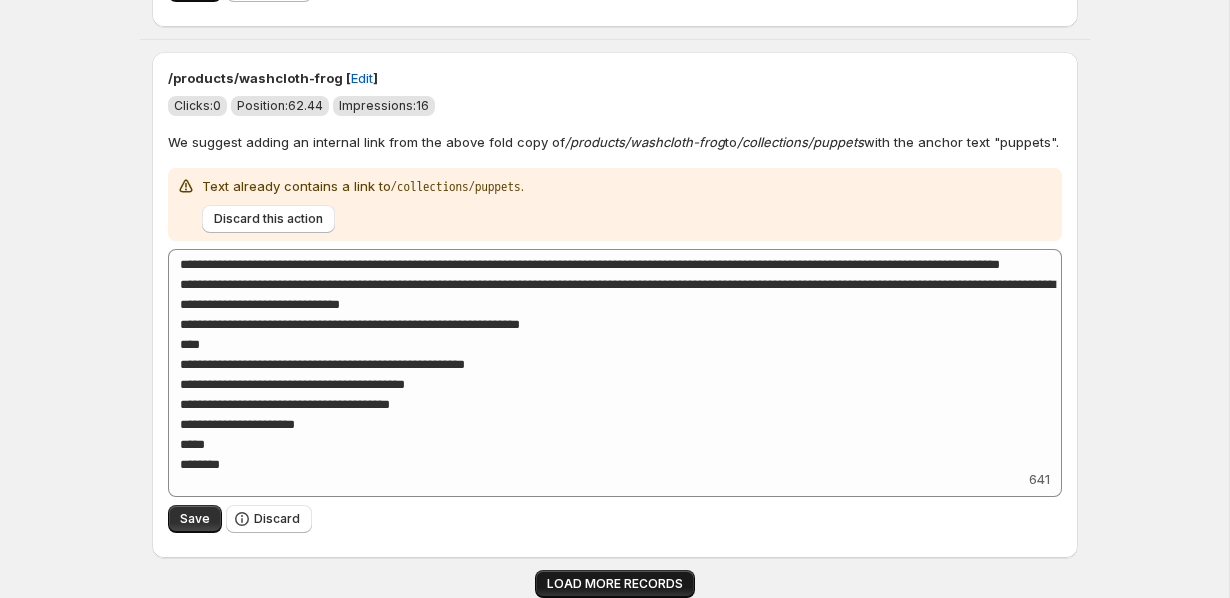 click on "LOAD MORE RECORDS" at bounding box center (615, 584) 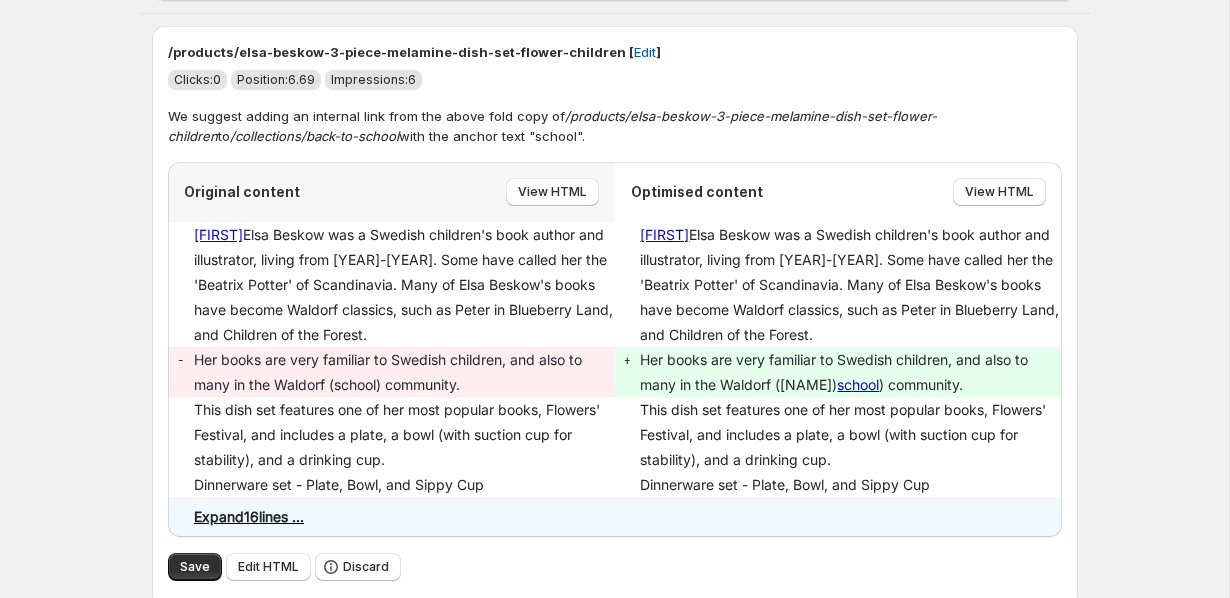 scroll, scrollTop: 24447, scrollLeft: 0, axis: vertical 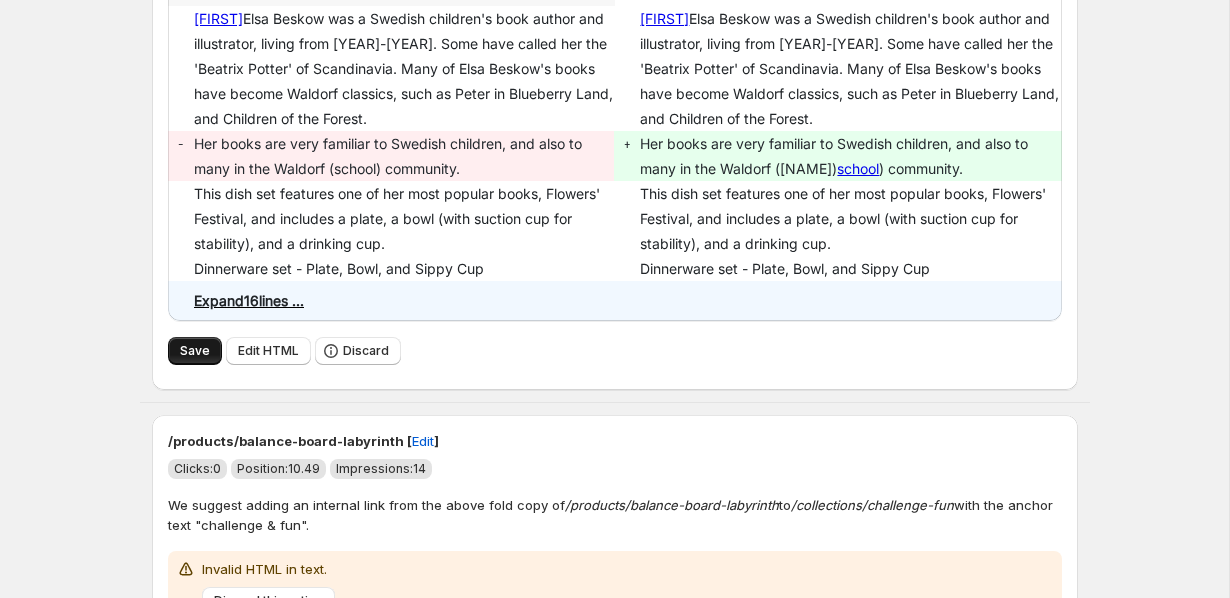 click on "Save" at bounding box center [195, 351] 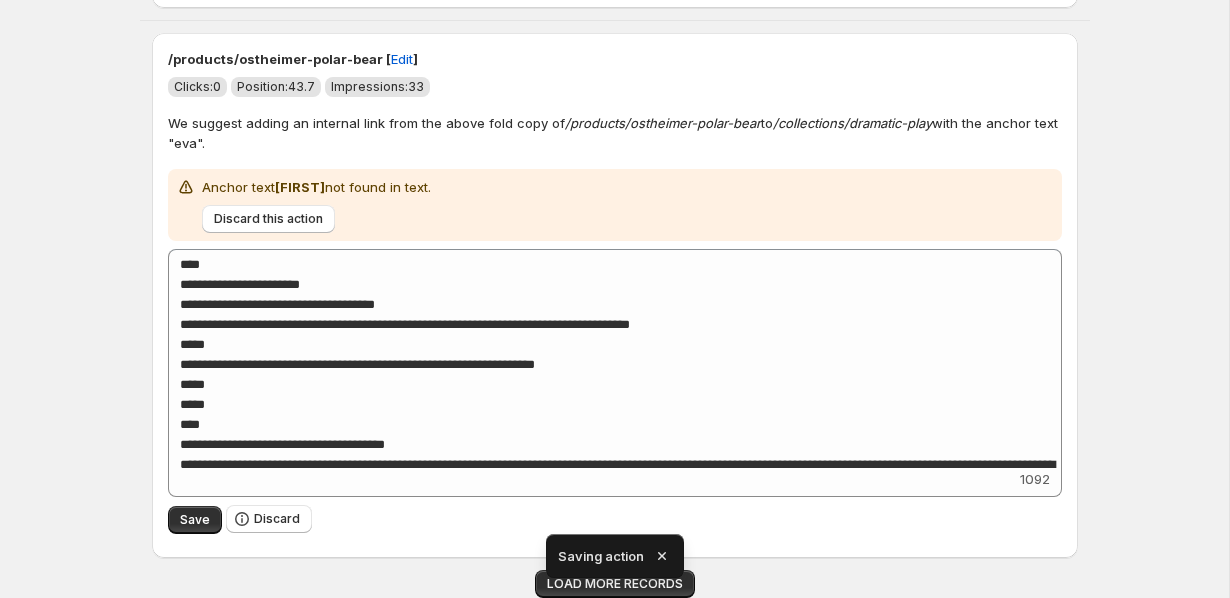 scroll, scrollTop: 8662, scrollLeft: 0, axis: vertical 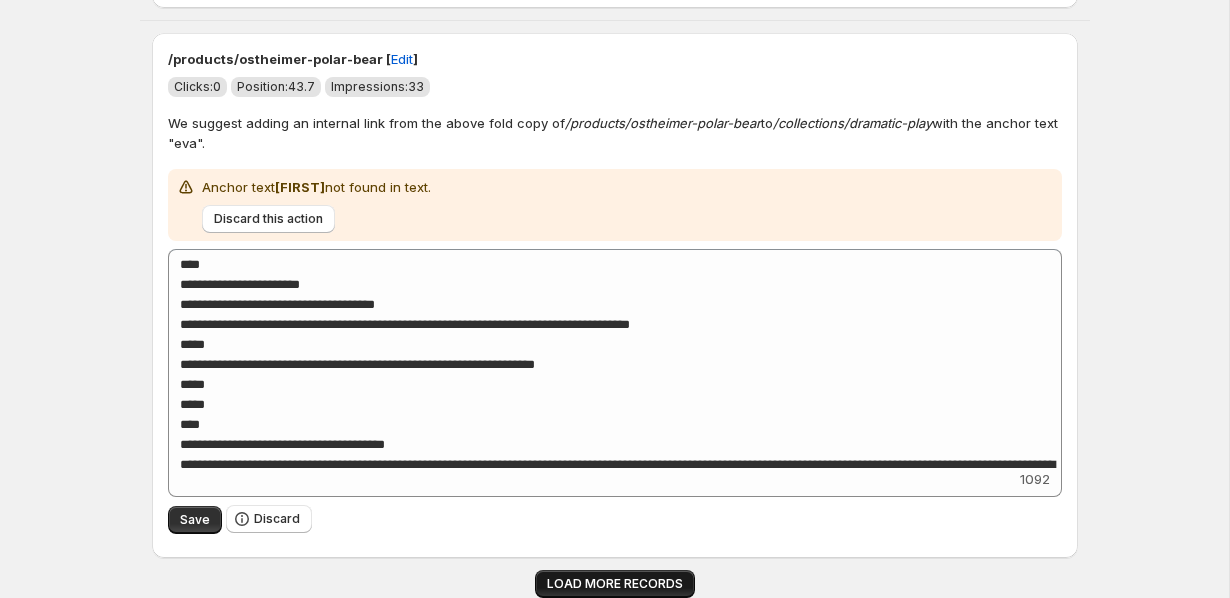 click on "LOAD MORE RECORDS" at bounding box center (615, 584) 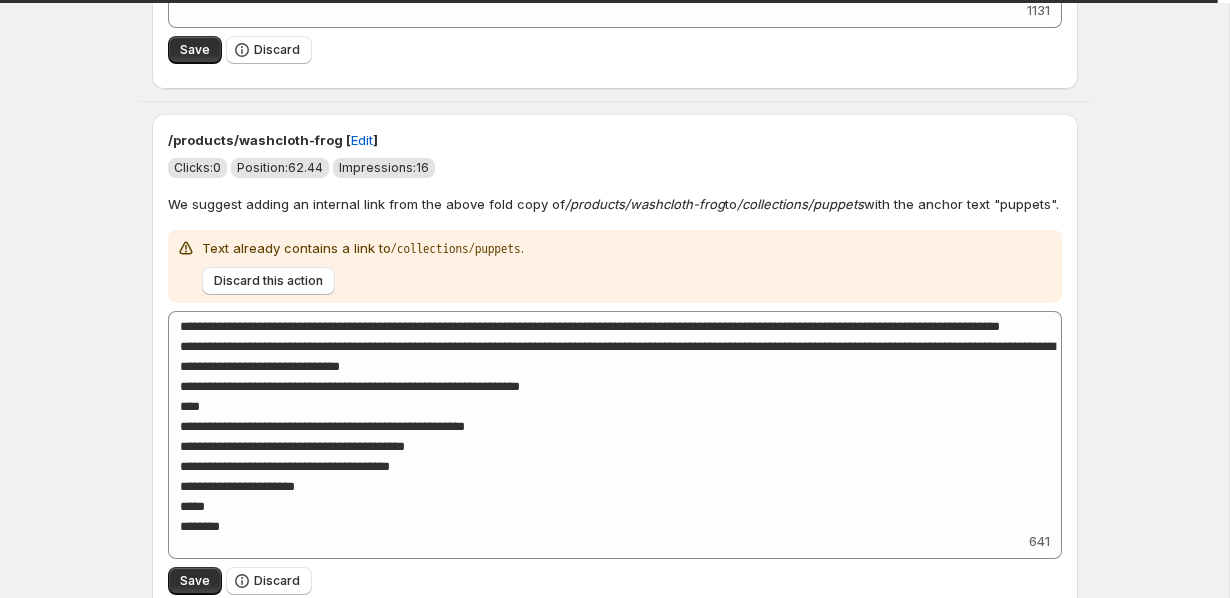 scroll, scrollTop: 19310, scrollLeft: 0, axis: vertical 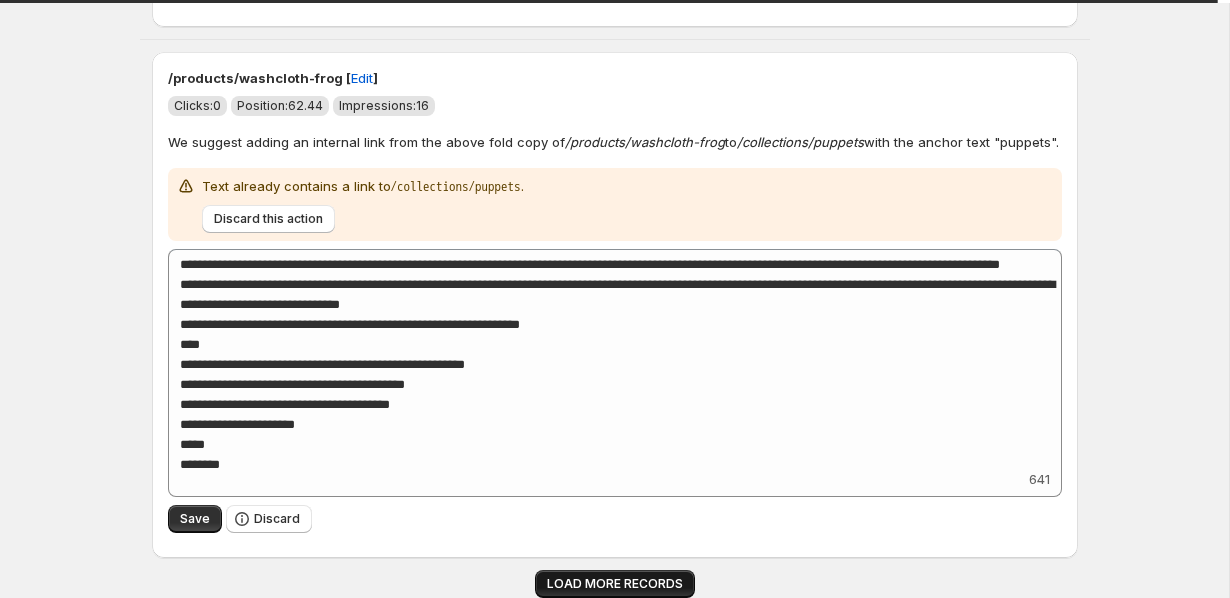 click on "LOAD MORE RECORDS" at bounding box center [615, 584] 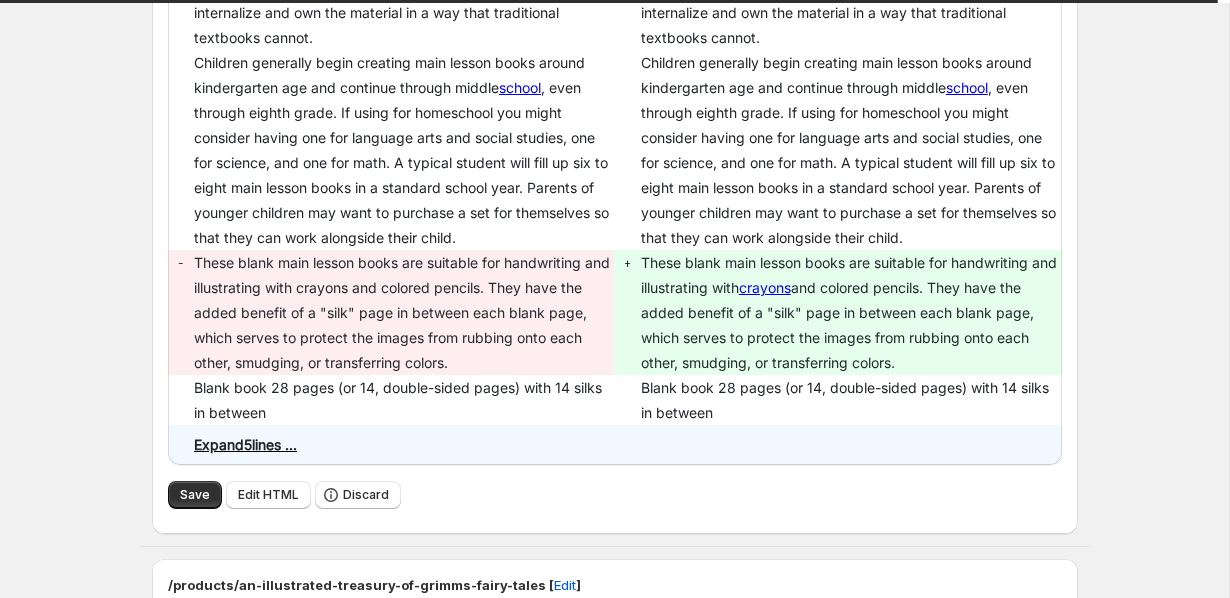 scroll, scrollTop: 26773, scrollLeft: 0, axis: vertical 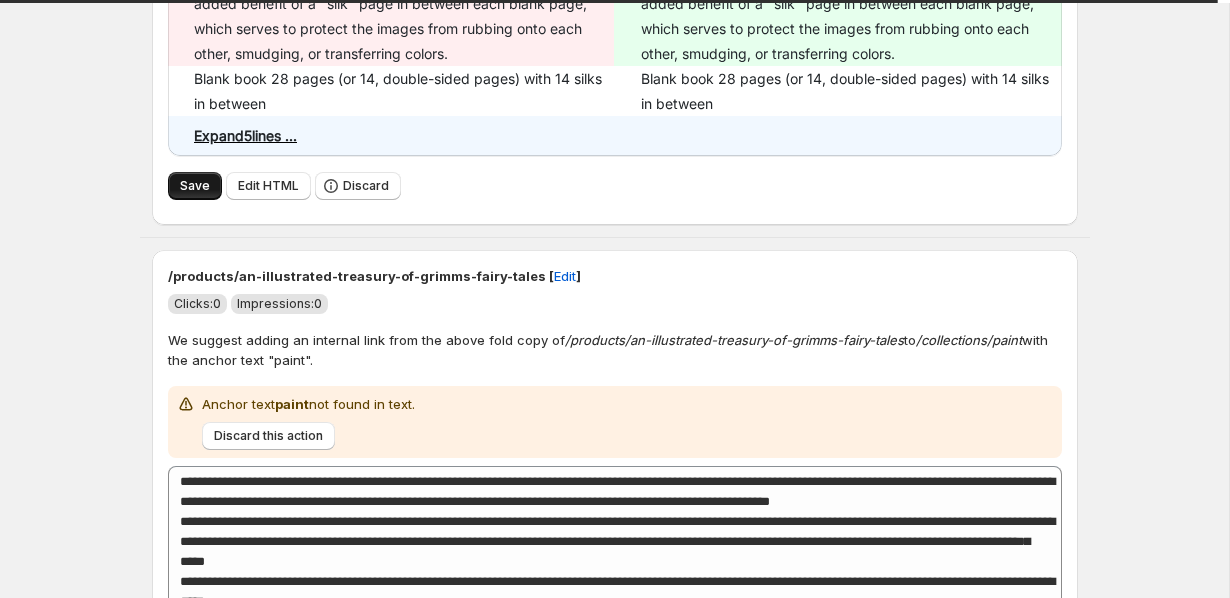 click on "Save" at bounding box center (195, 186) 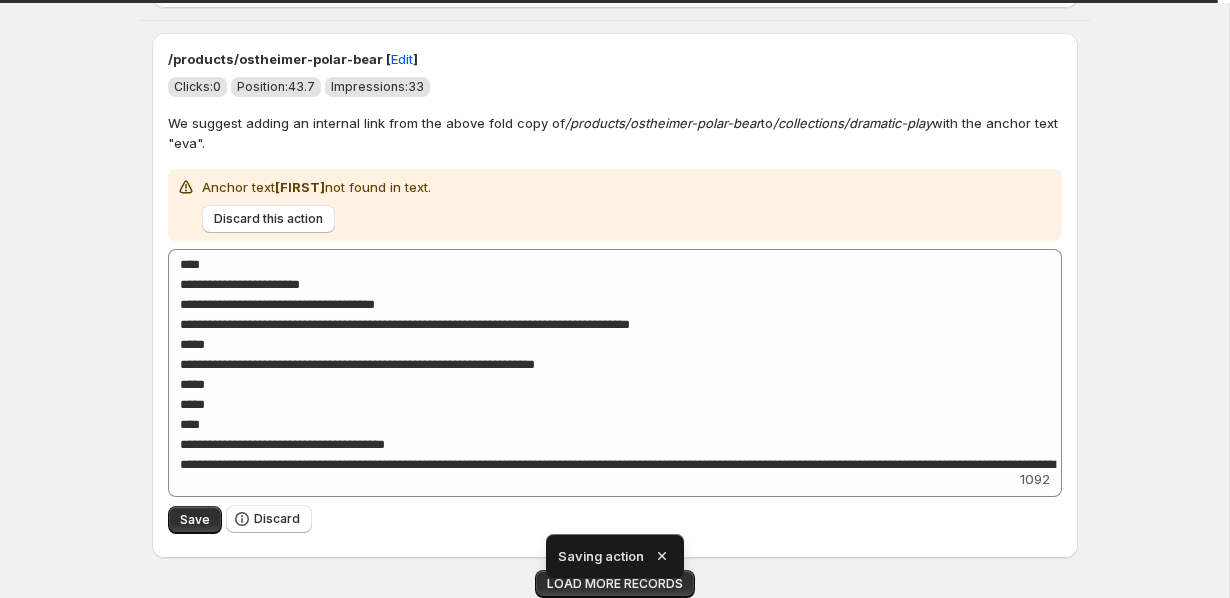 scroll, scrollTop: 8662, scrollLeft: 0, axis: vertical 